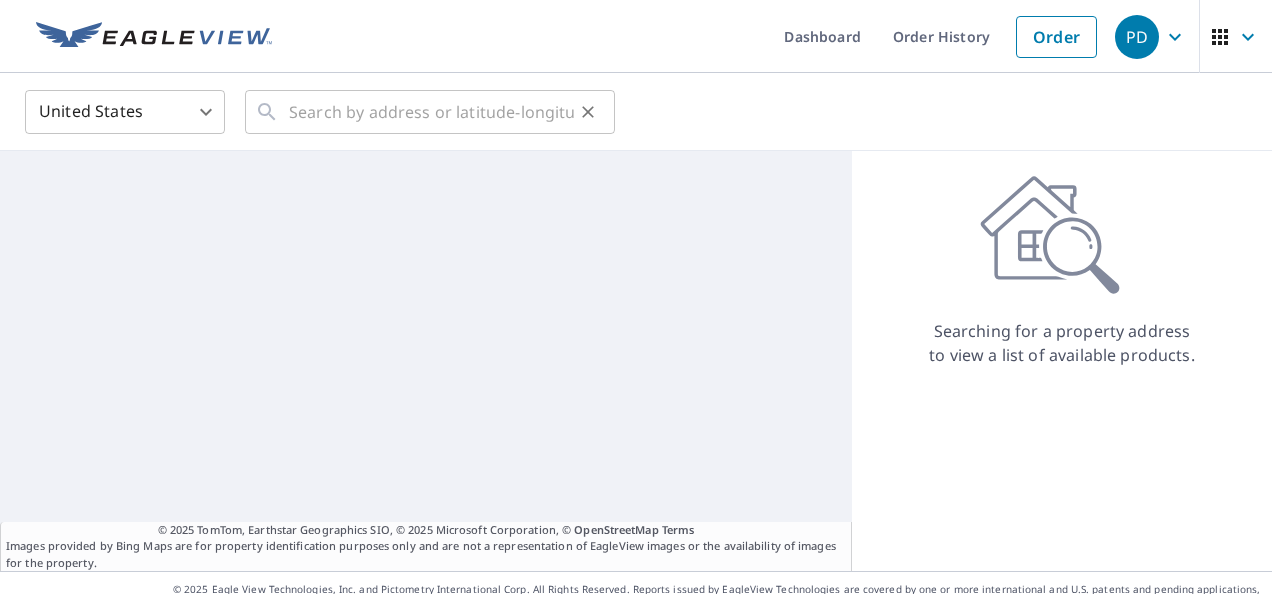 scroll, scrollTop: 0, scrollLeft: 0, axis: both 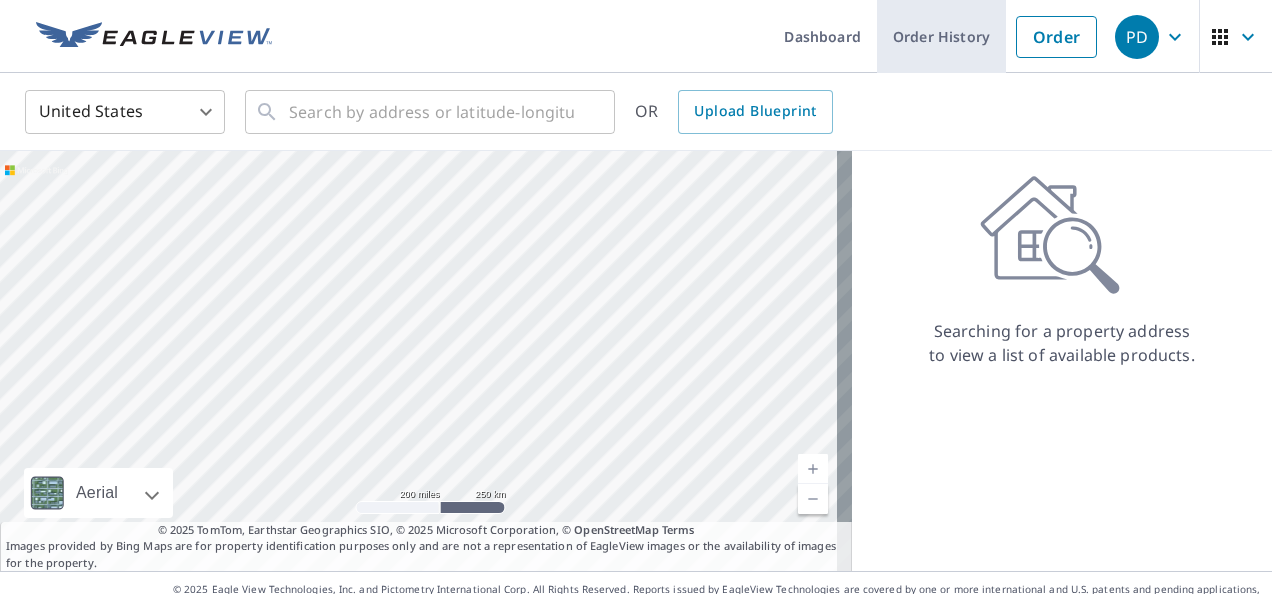 click on "Order History" at bounding box center (941, 36) 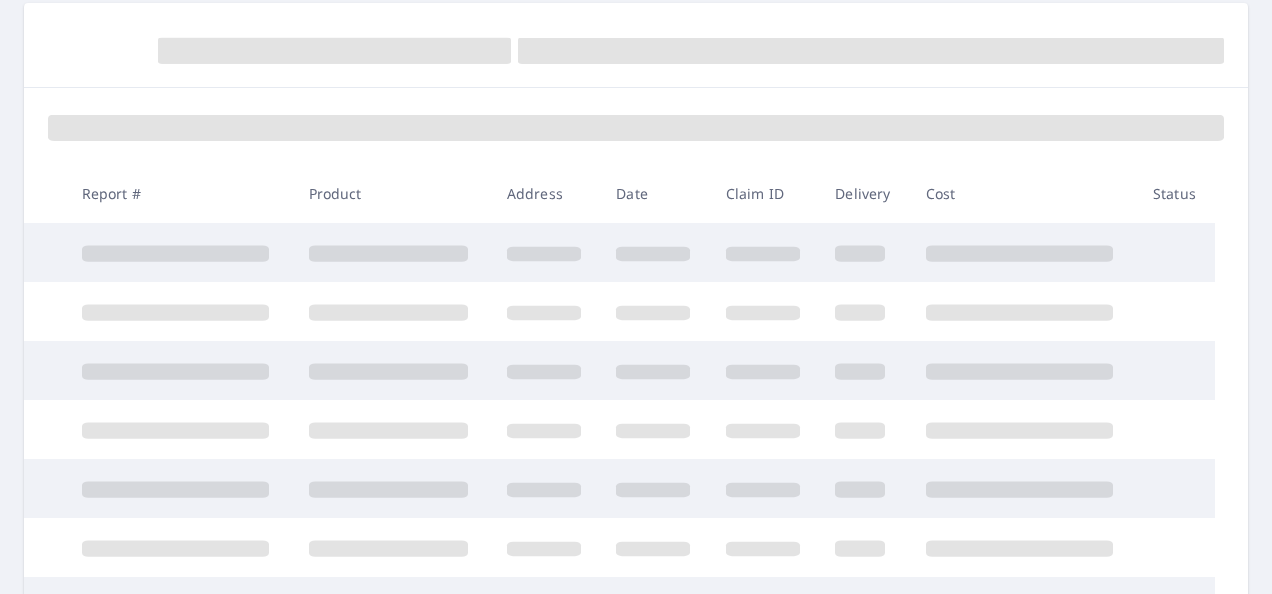 scroll, scrollTop: 200, scrollLeft: 0, axis: vertical 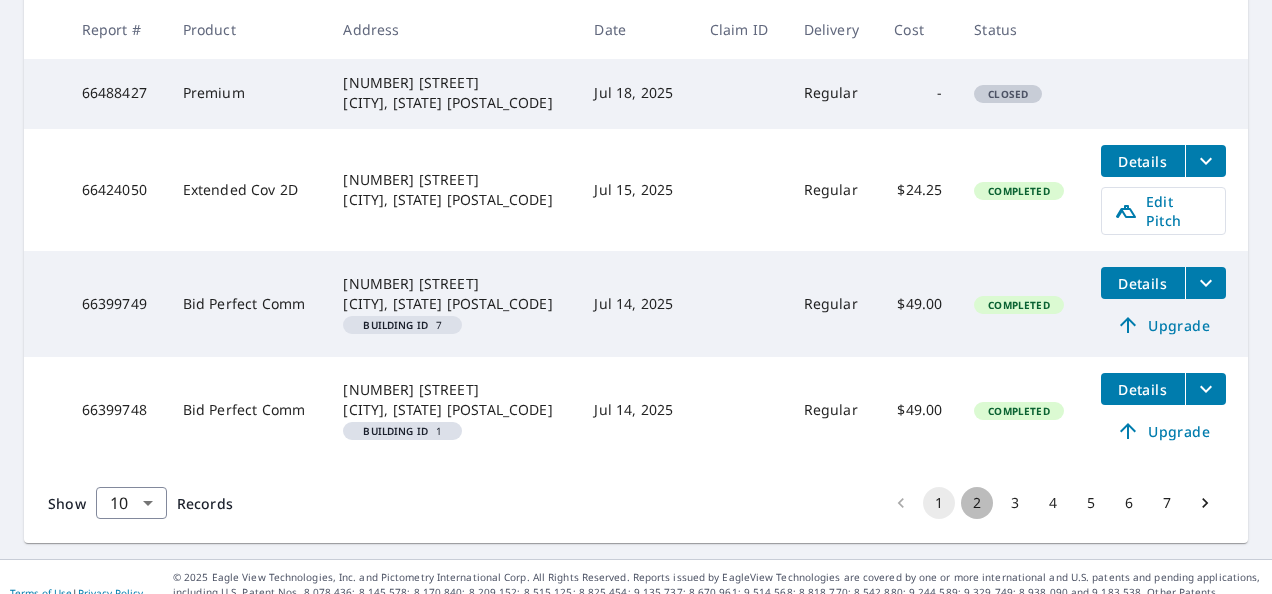 click on "2" at bounding box center [977, 503] 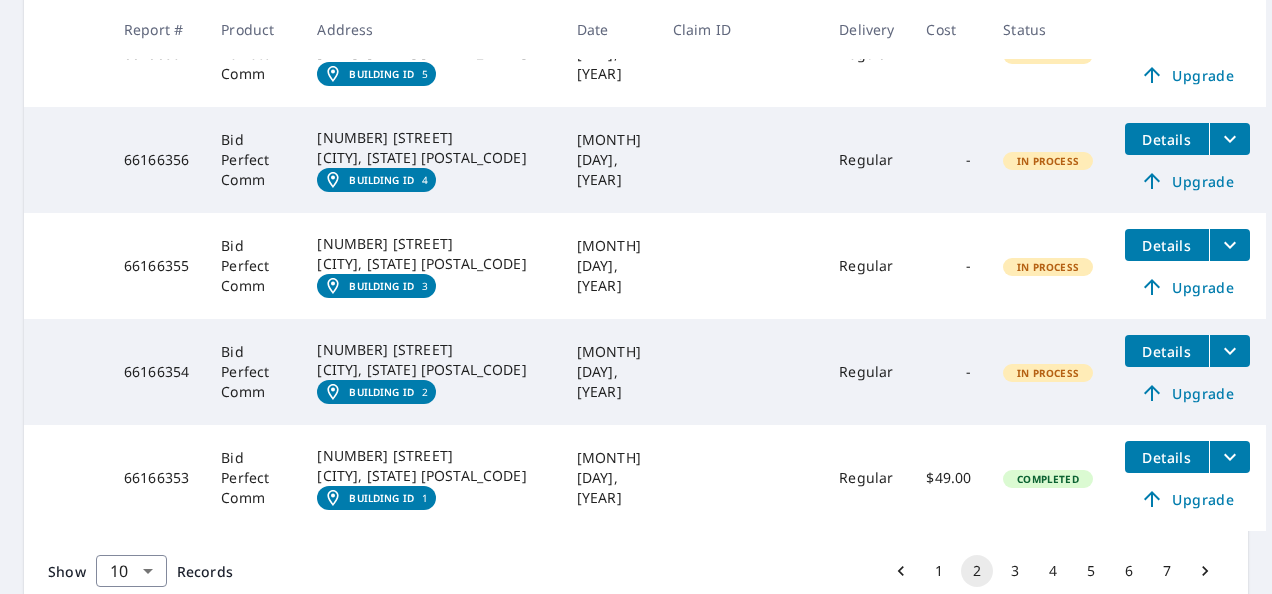 scroll, scrollTop: 923, scrollLeft: 0, axis: vertical 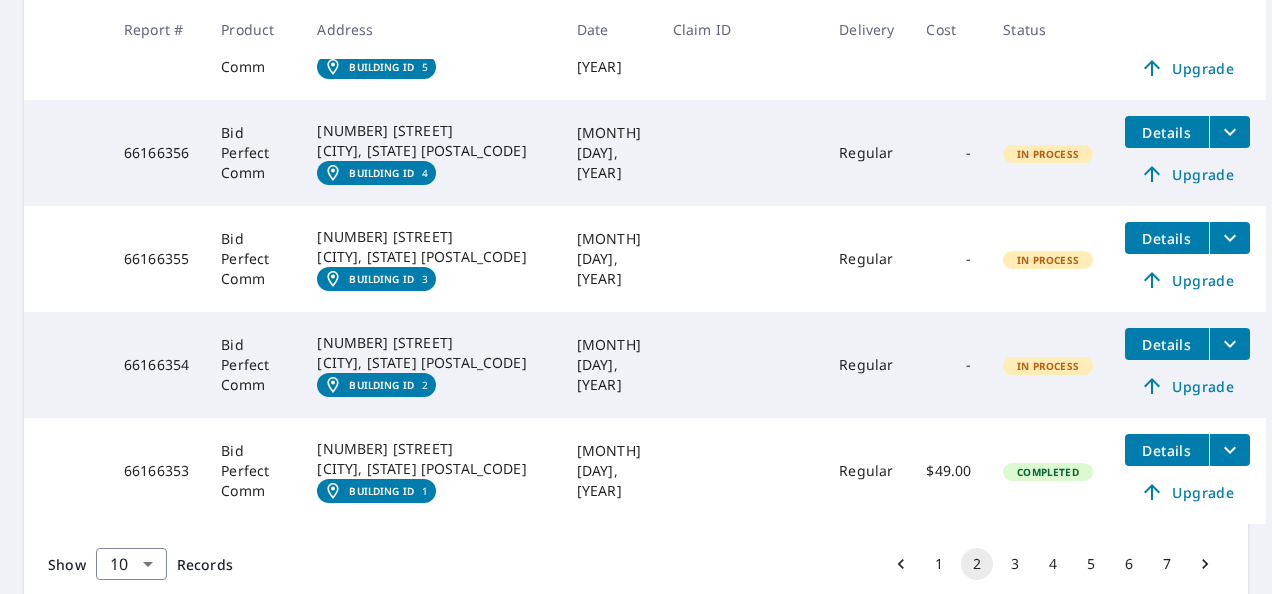 click on "3" at bounding box center [1015, 564] 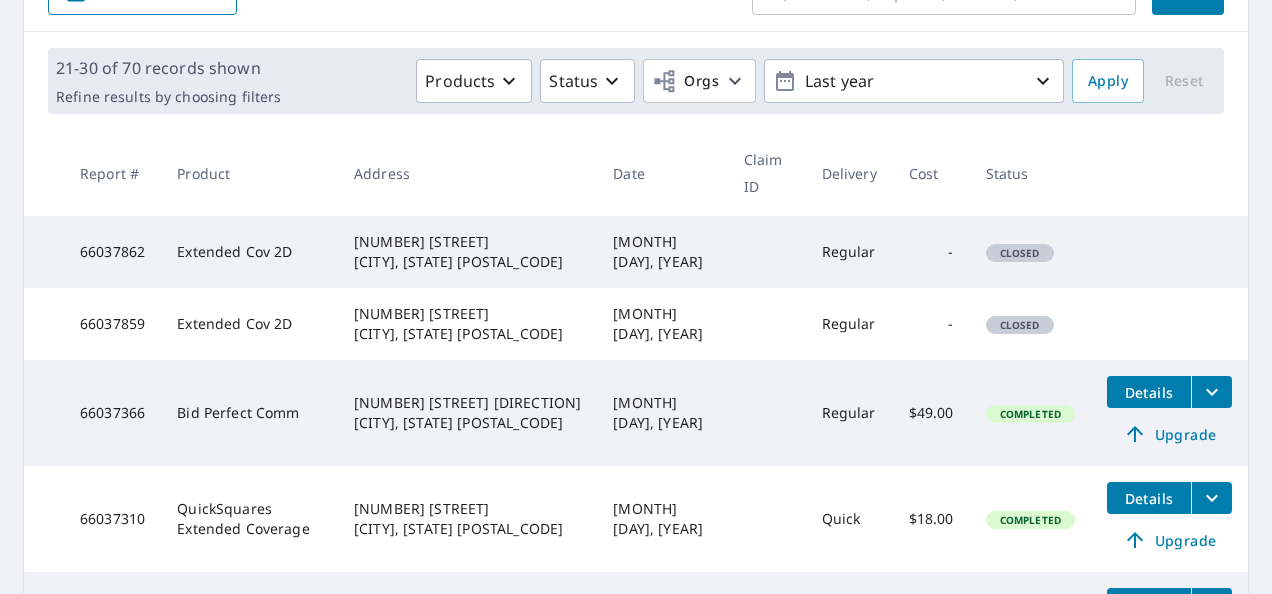 scroll, scrollTop: 300, scrollLeft: 0, axis: vertical 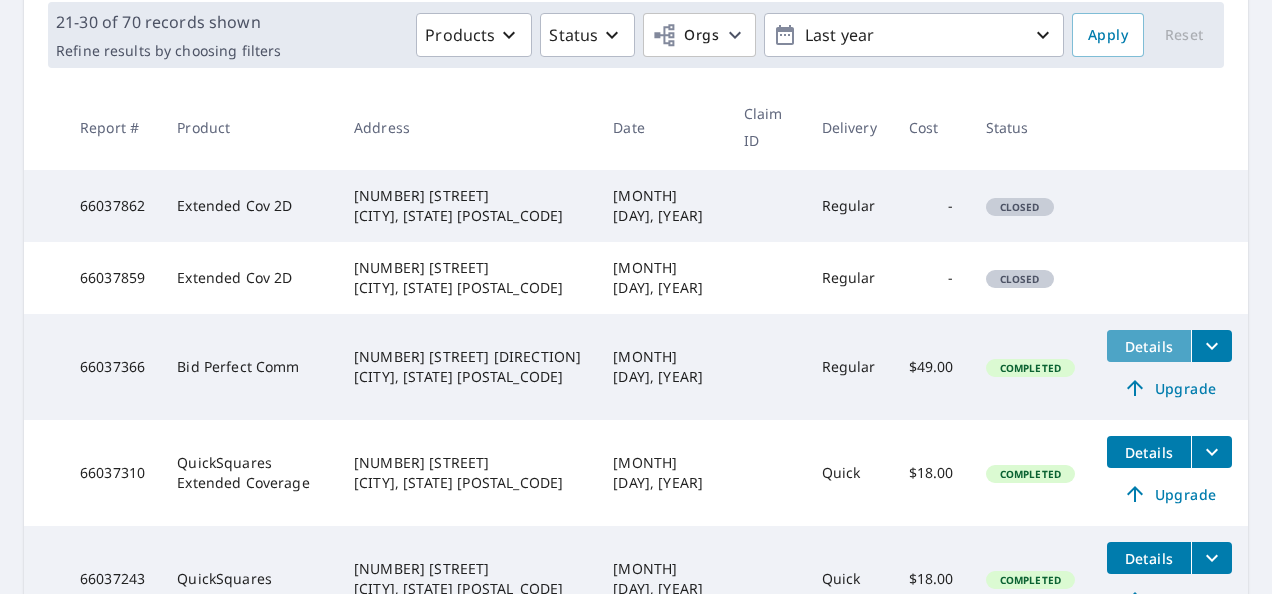click on "Details" at bounding box center (1149, 346) 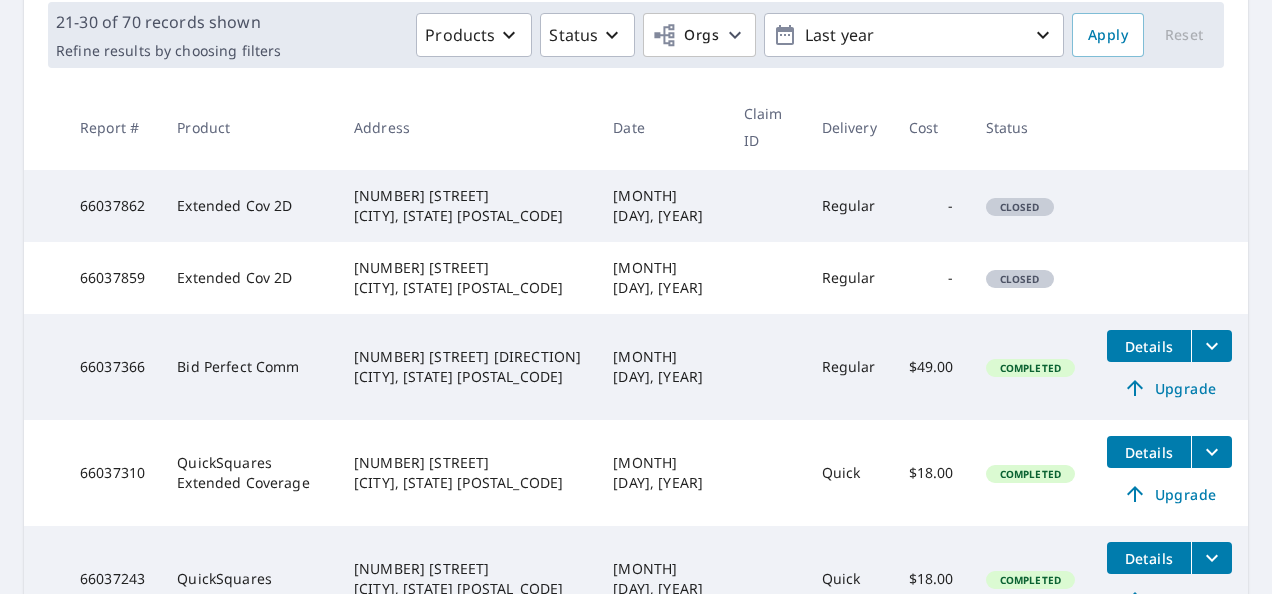 click on "Bid Perfect Comm" at bounding box center [249, 367] 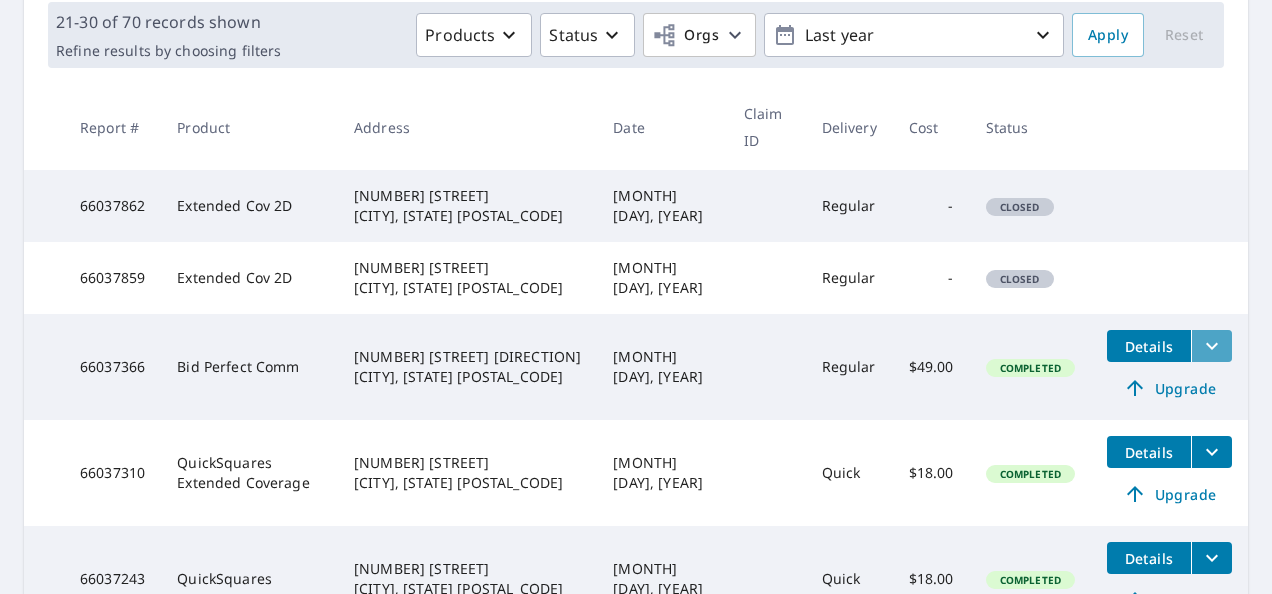 click 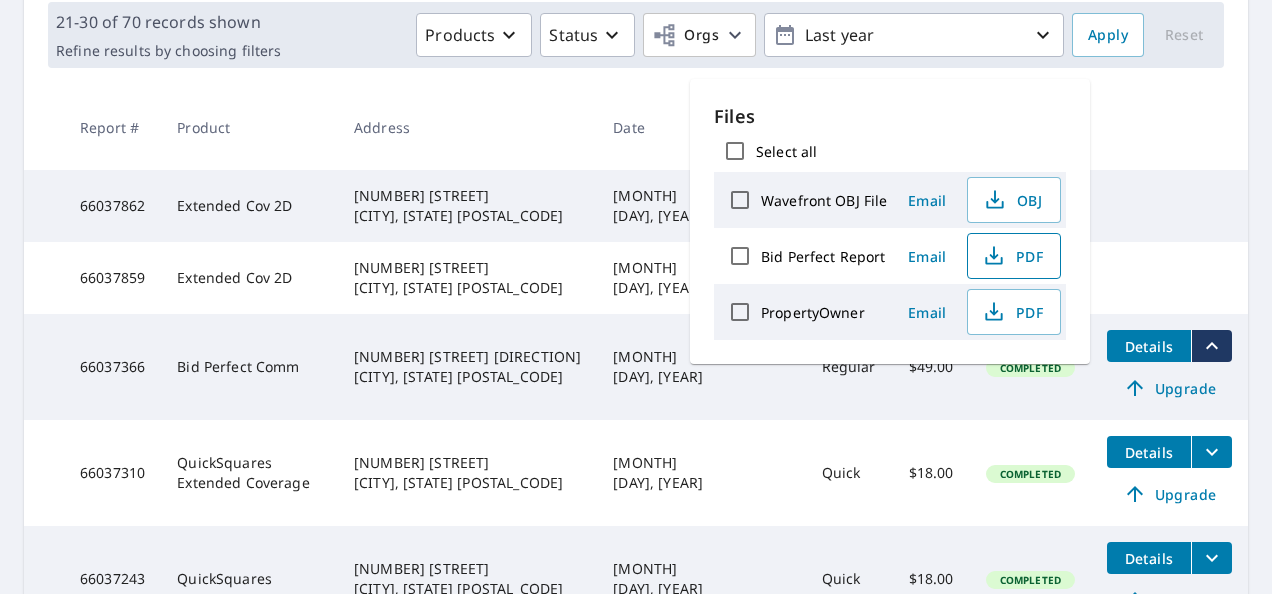 click on "PDF" at bounding box center (1012, 256) 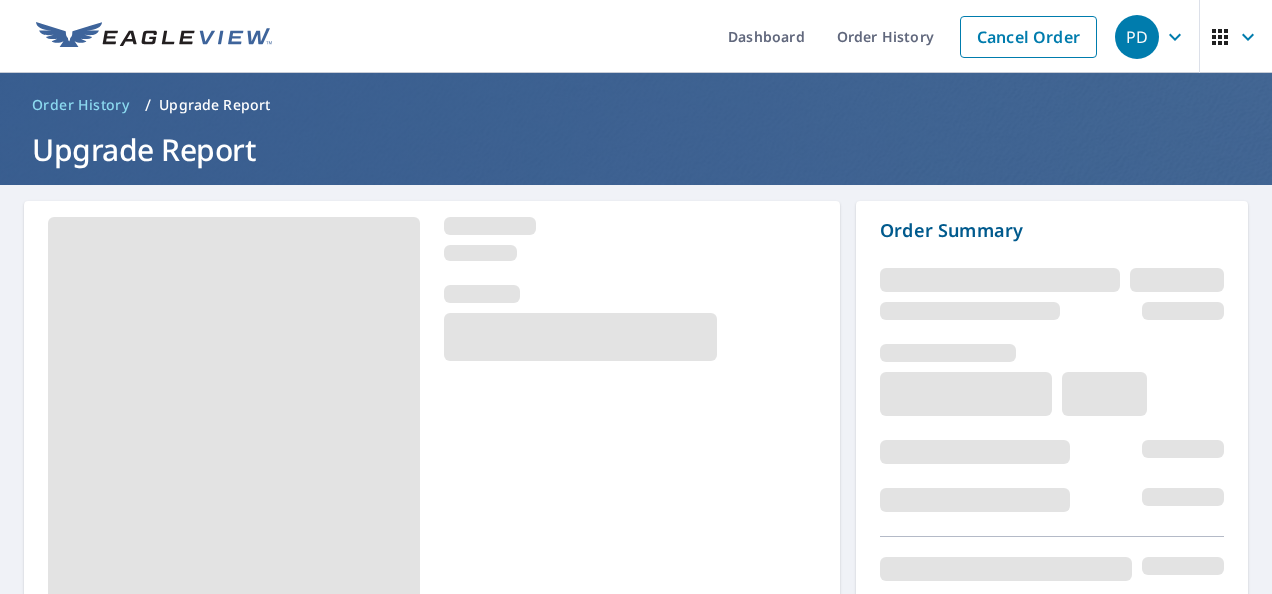 scroll, scrollTop: 0, scrollLeft: 0, axis: both 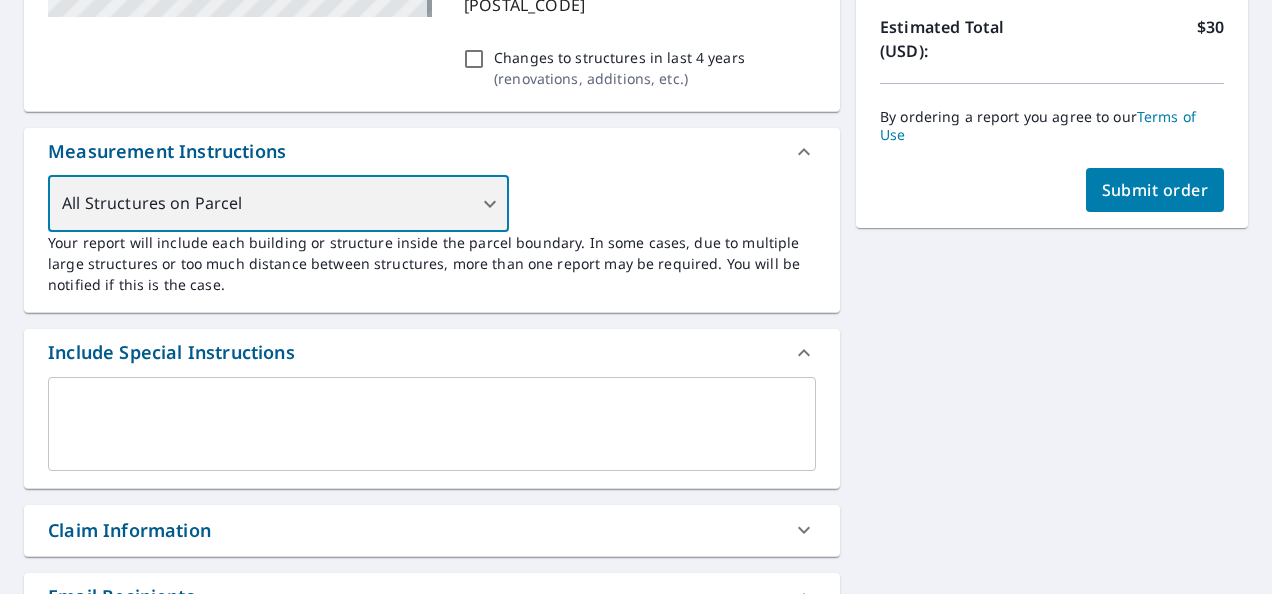 click on "All Structures on Parcel" at bounding box center [278, 204] 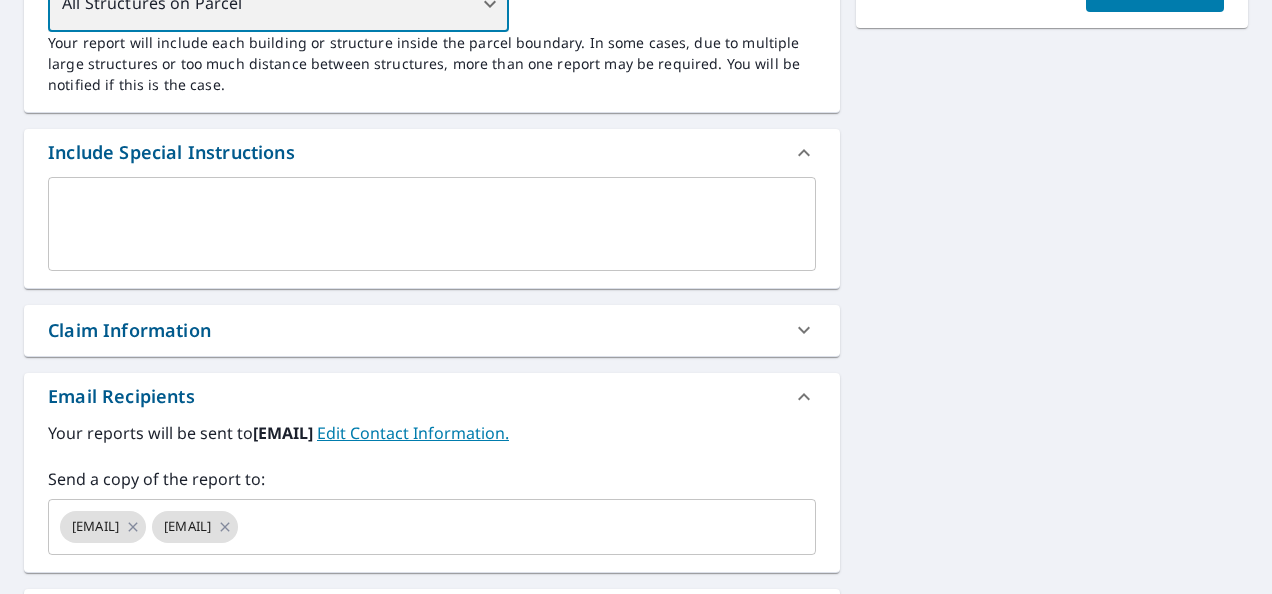 scroll, scrollTop: 800, scrollLeft: 0, axis: vertical 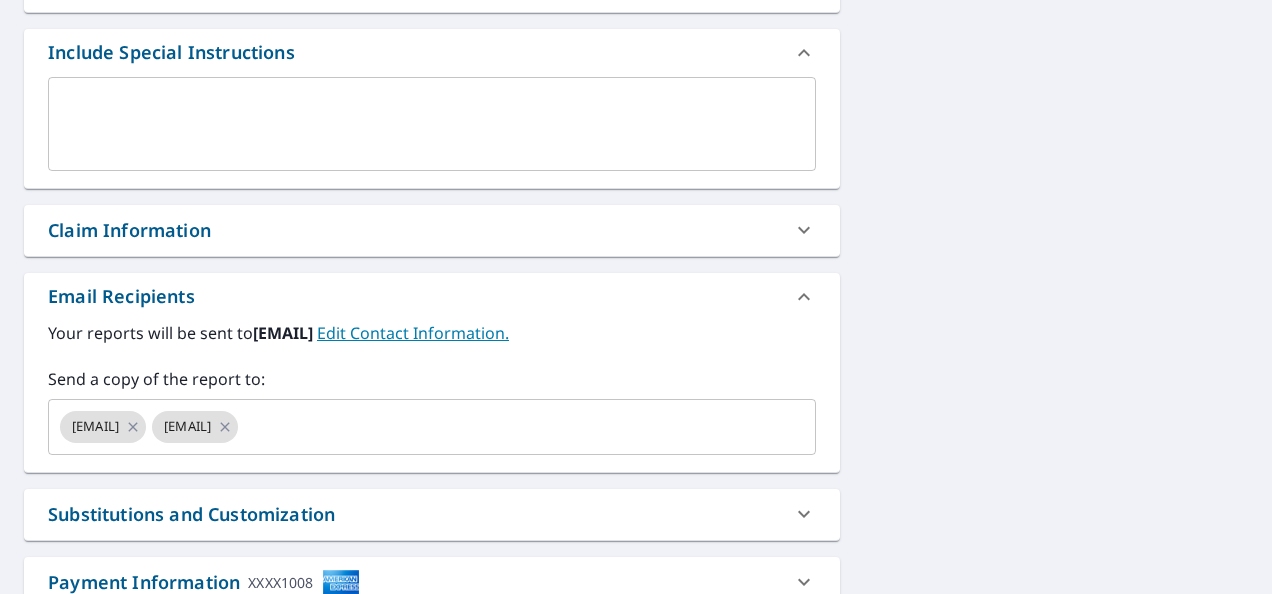 click on "Edit Contact Information." at bounding box center [413, 333] 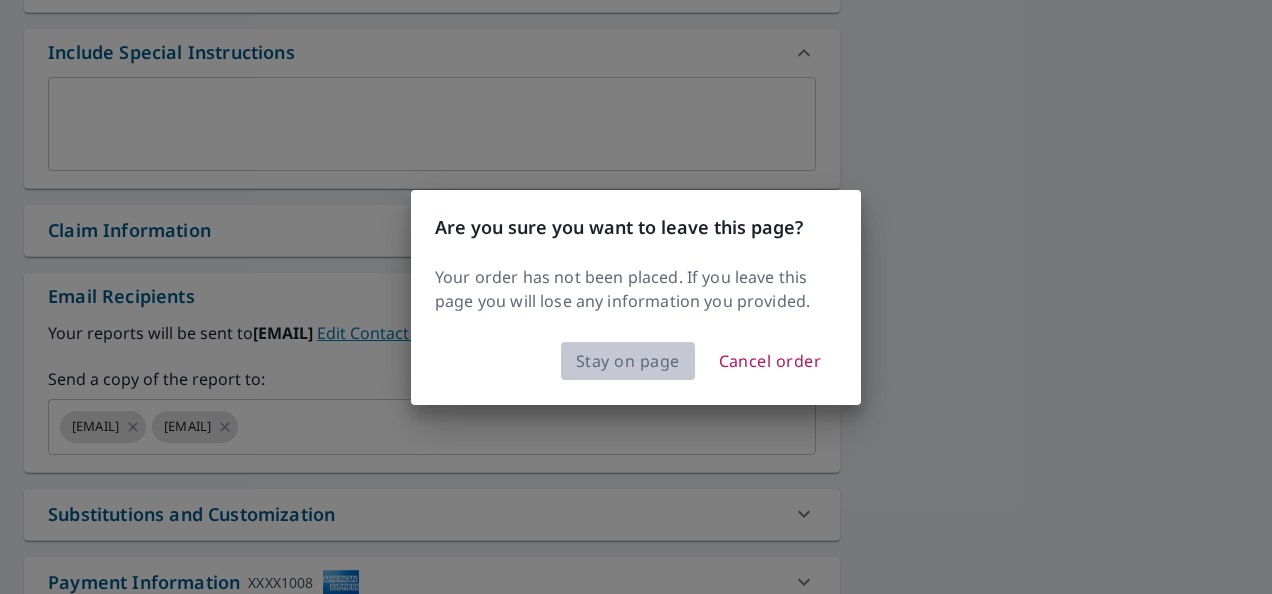 click on "Stay on page" at bounding box center [628, 361] 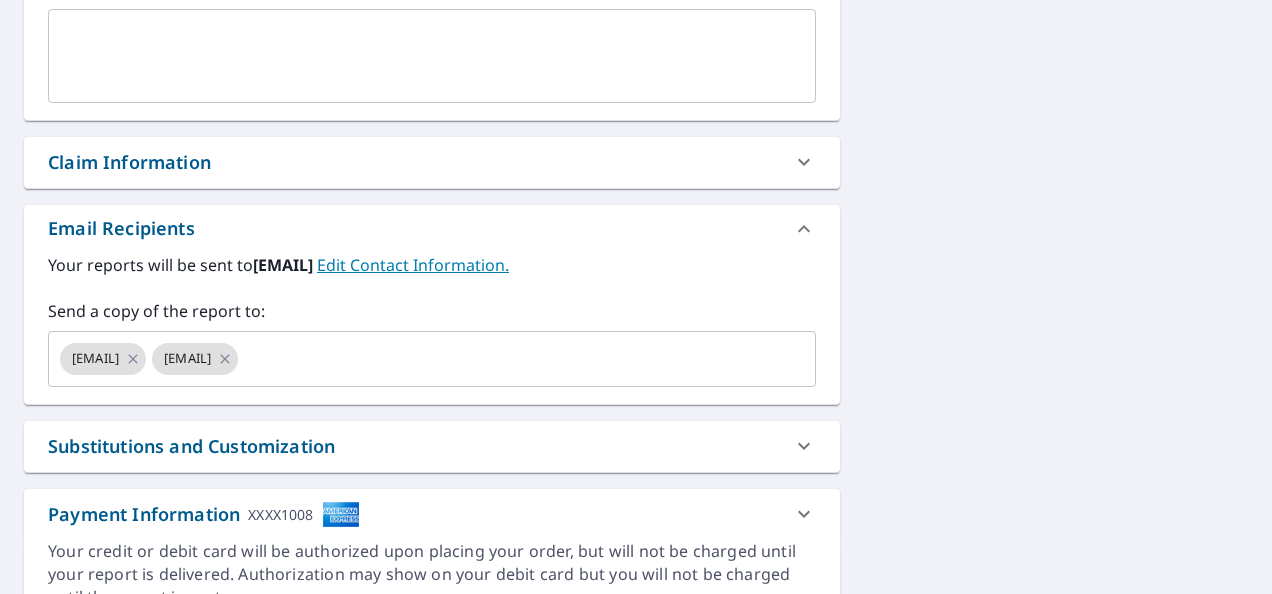 scroll, scrollTop: 900, scrollLeft: 0, axis: vertical 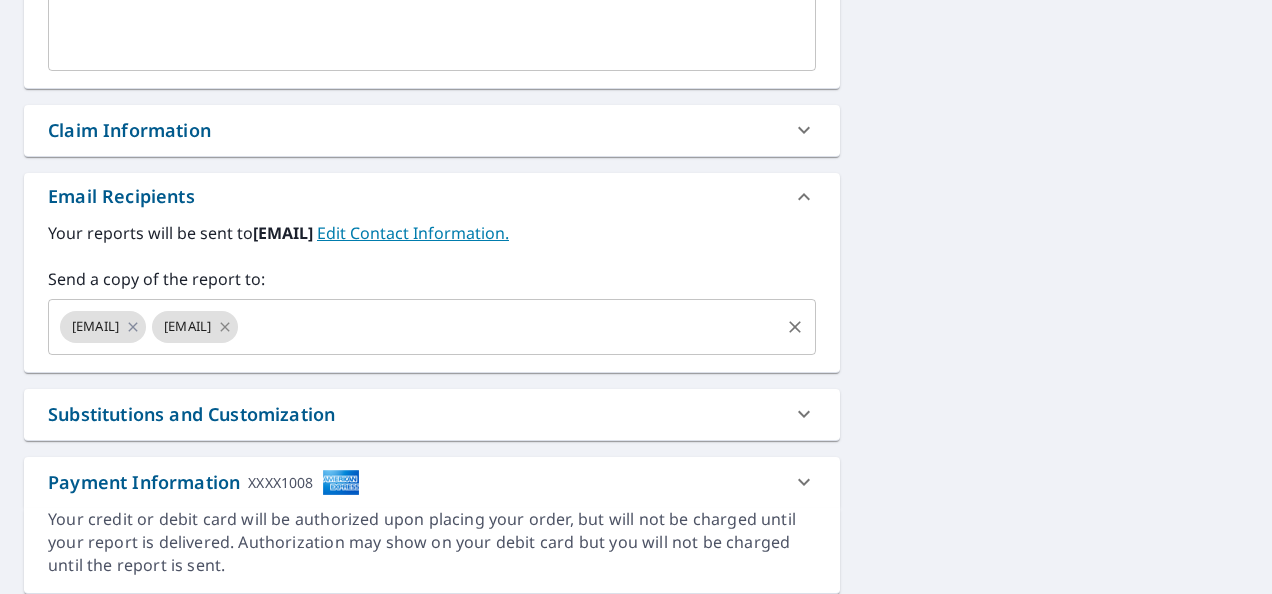 click 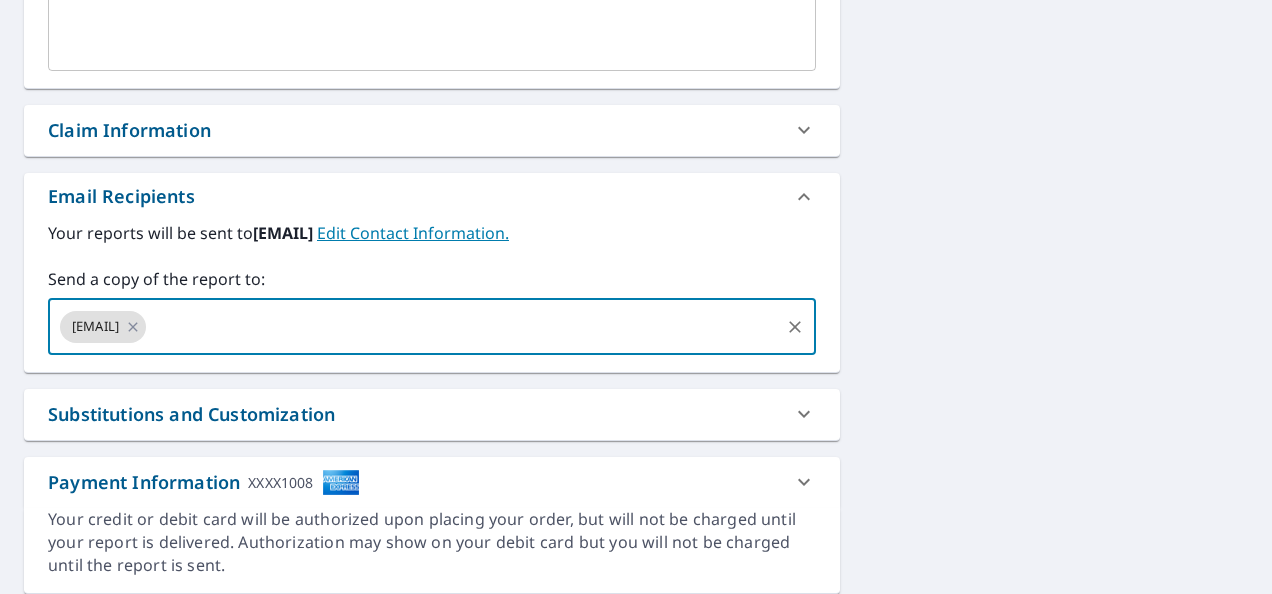 click at bounding box center [463, 327] 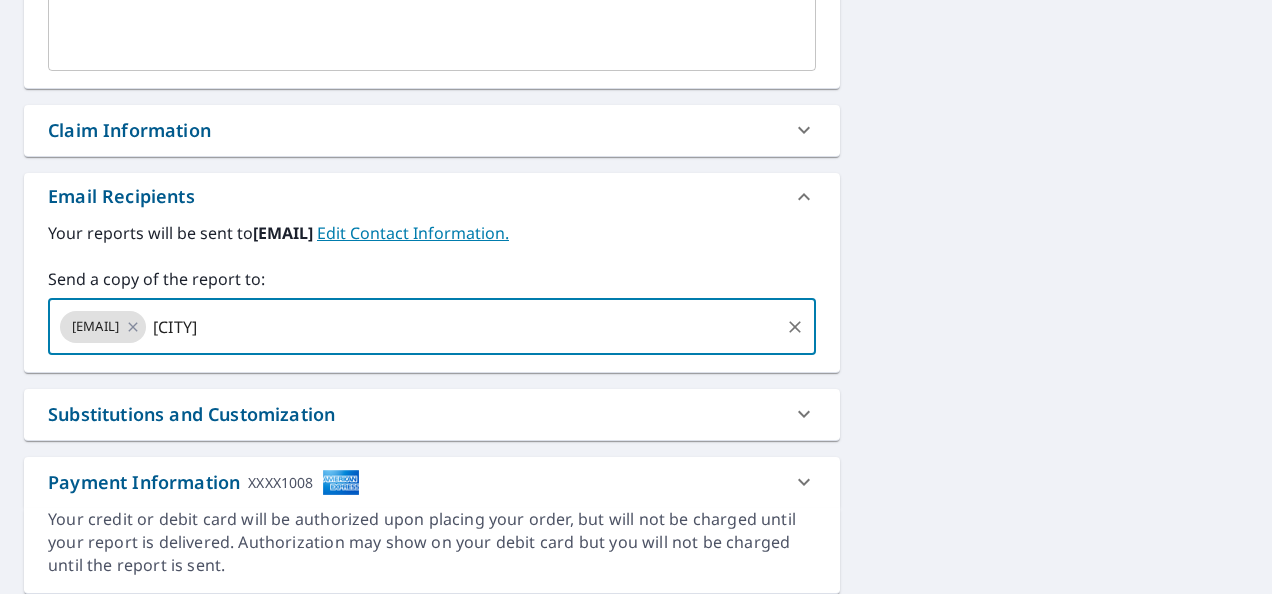 type on "[FIRST]" 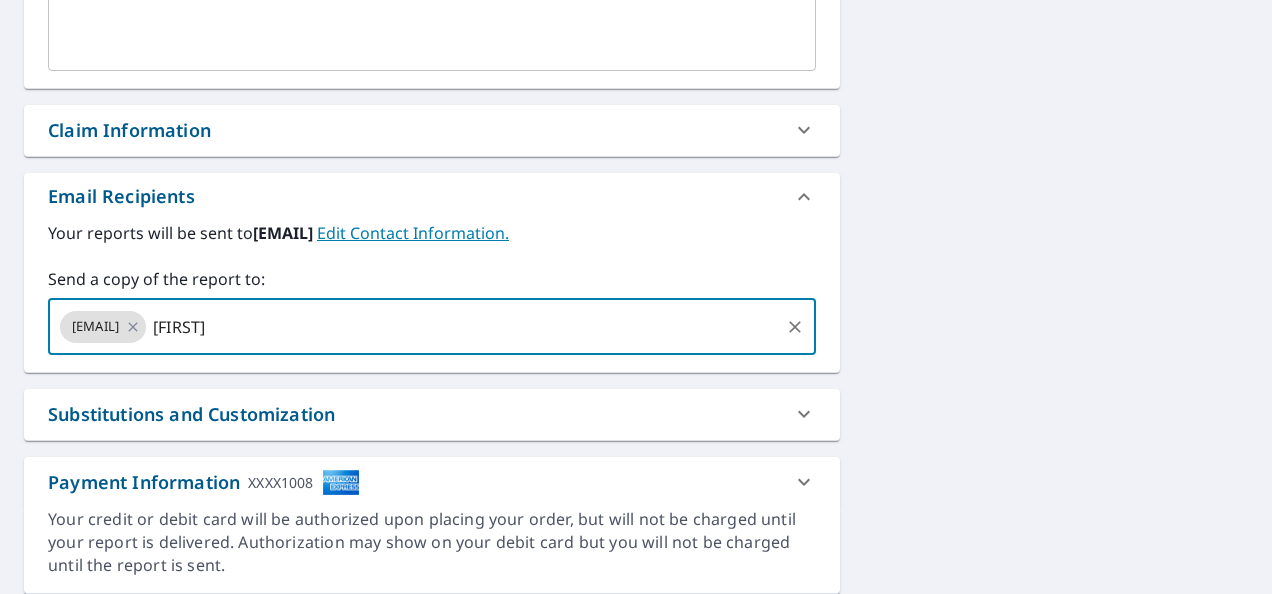 type 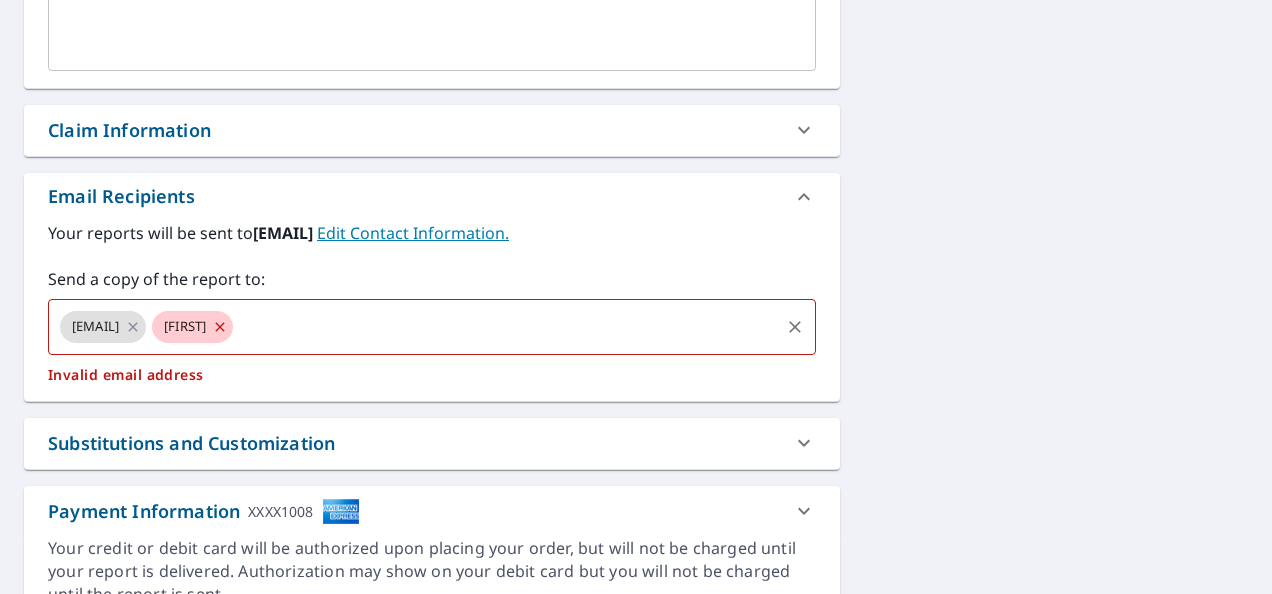 checkbox on "true" 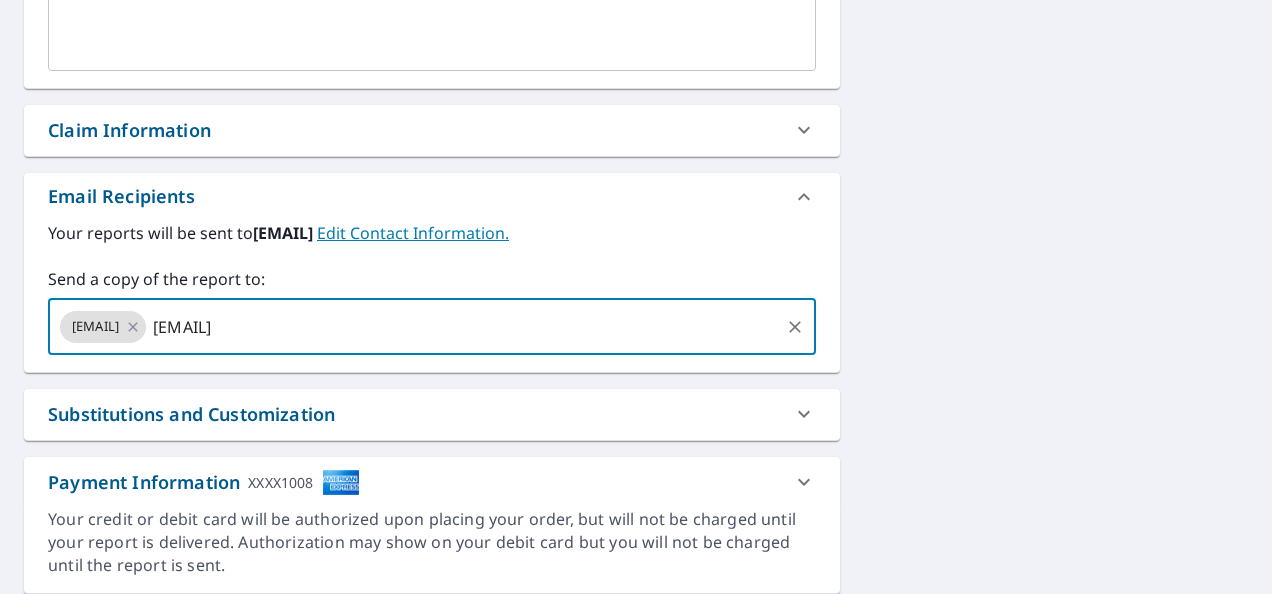 type on "[EMAIL]" 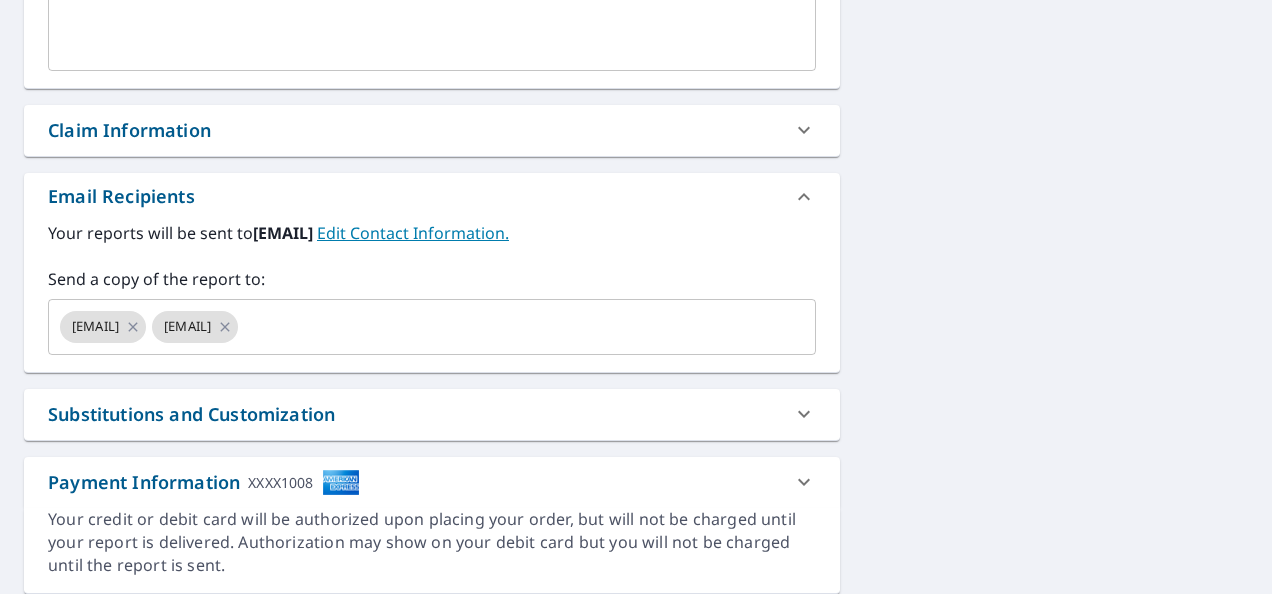 click on "Substitutions and Customization" at bounding box center (414, 414) 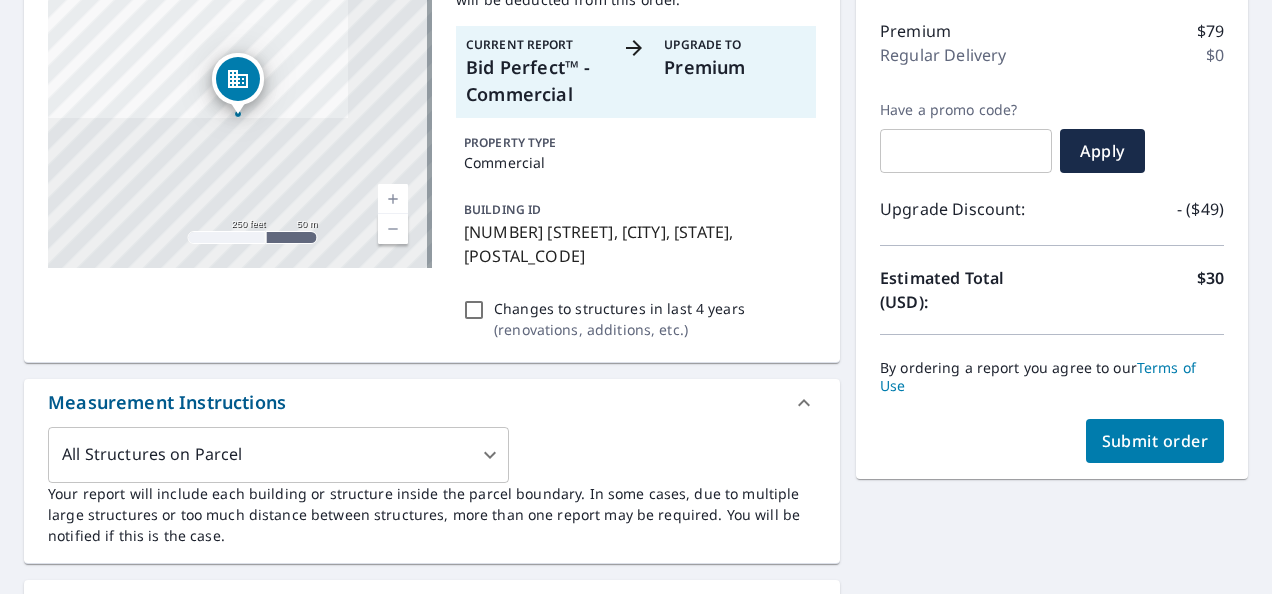 scroll, scrollTop: 149, scrollLeft: 0, axis: vertical 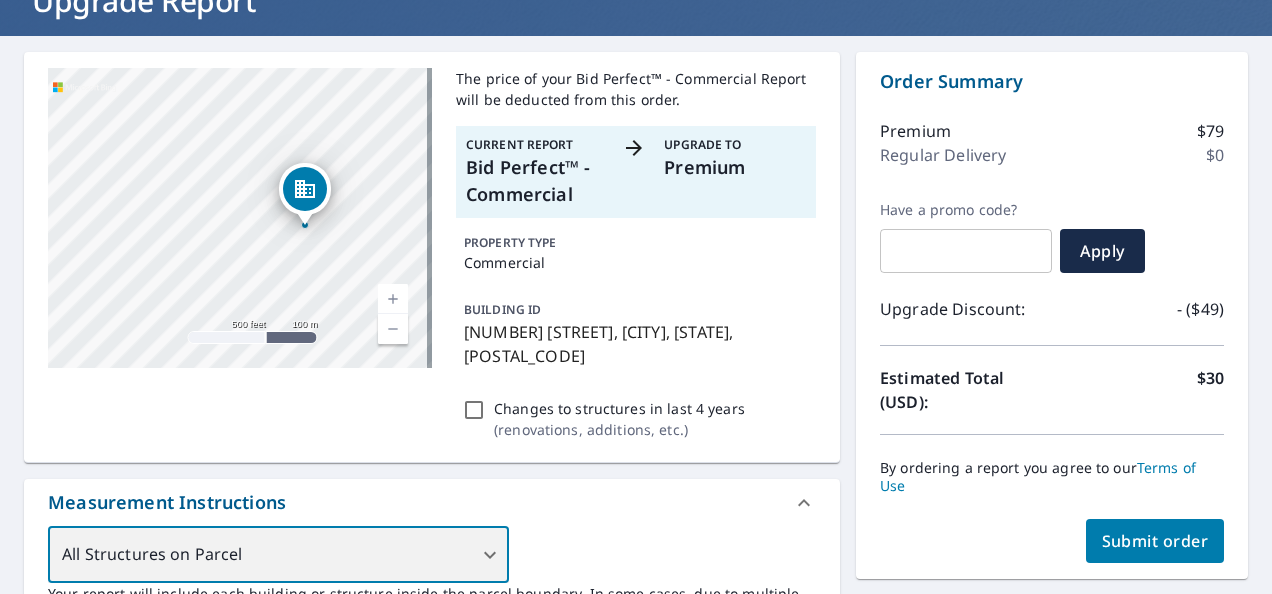 click on "All Structures on Parcel" at bounding box center [278, 555] 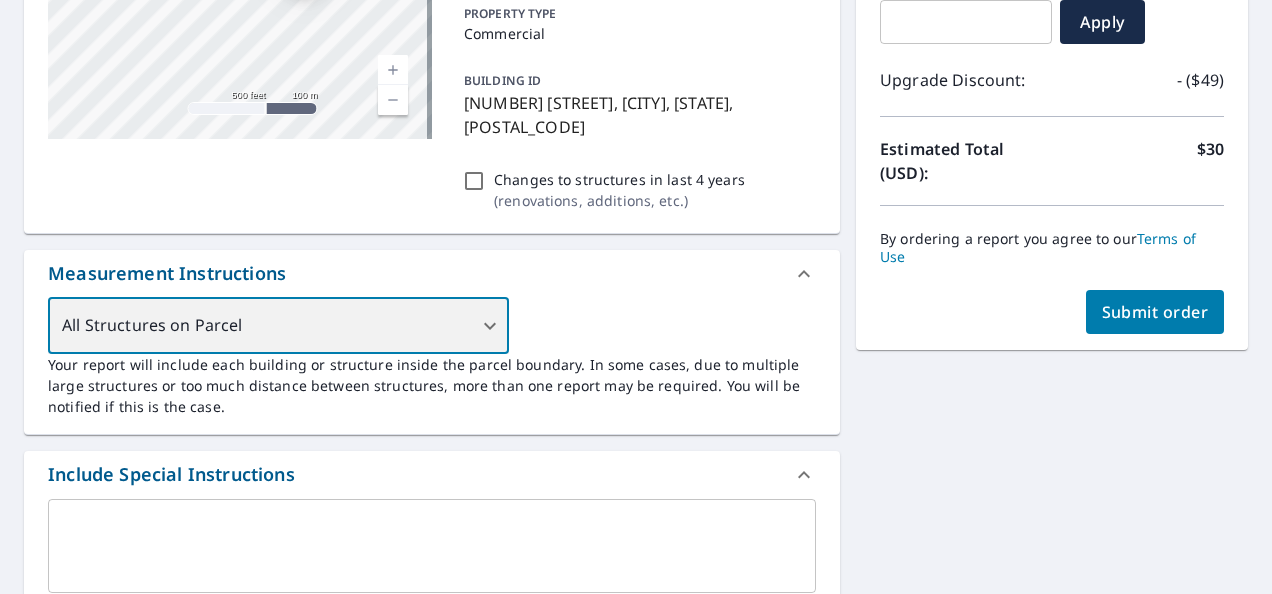 scroll, scrollTop: 449, scrollLeft: 0, axis: vertical 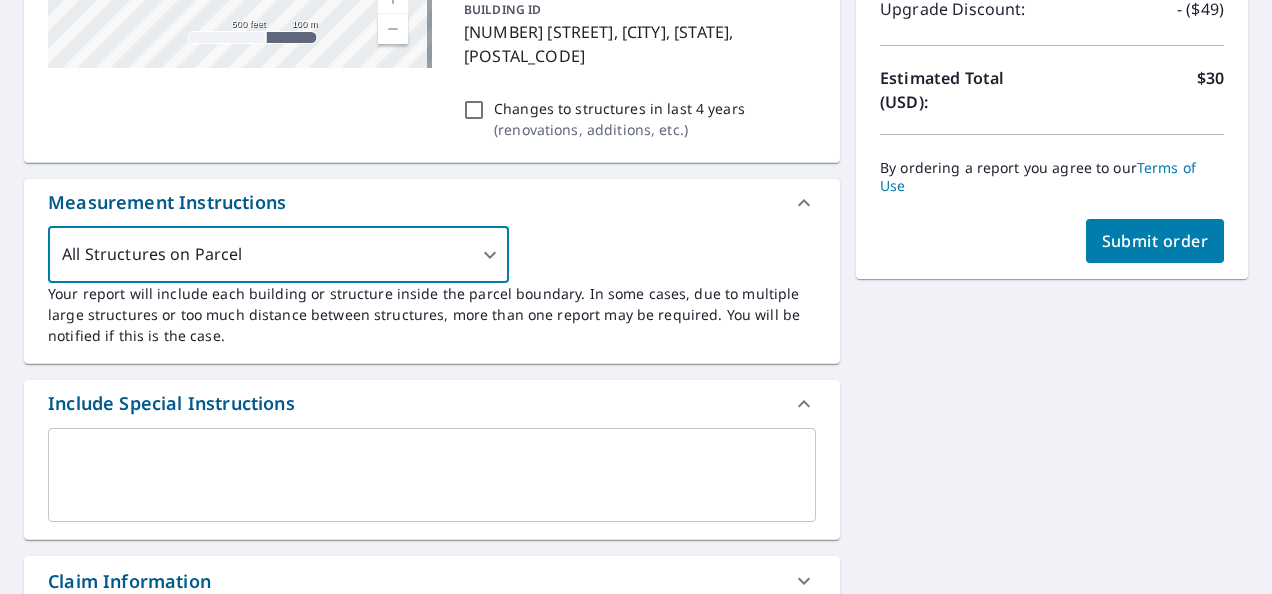 click on "Submit order" at bounding box center [1155, 241] 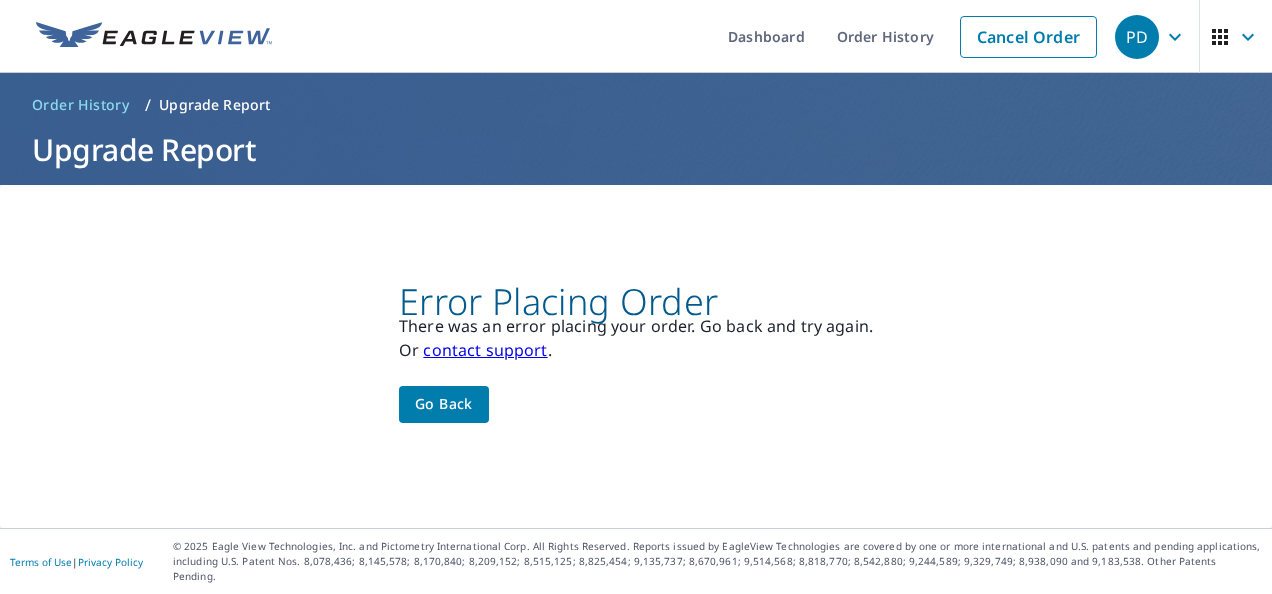 scroll, scrollTop: 0, scrollLeft: 0, axis: both 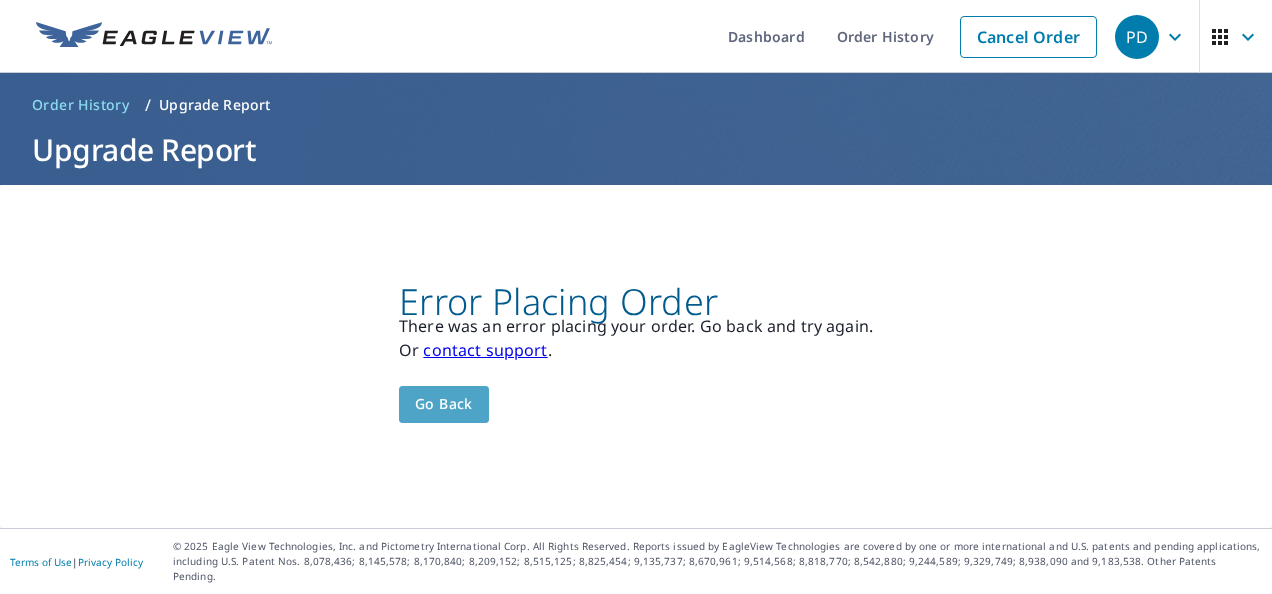 click on "Go back" at bounding box center [444, 404] 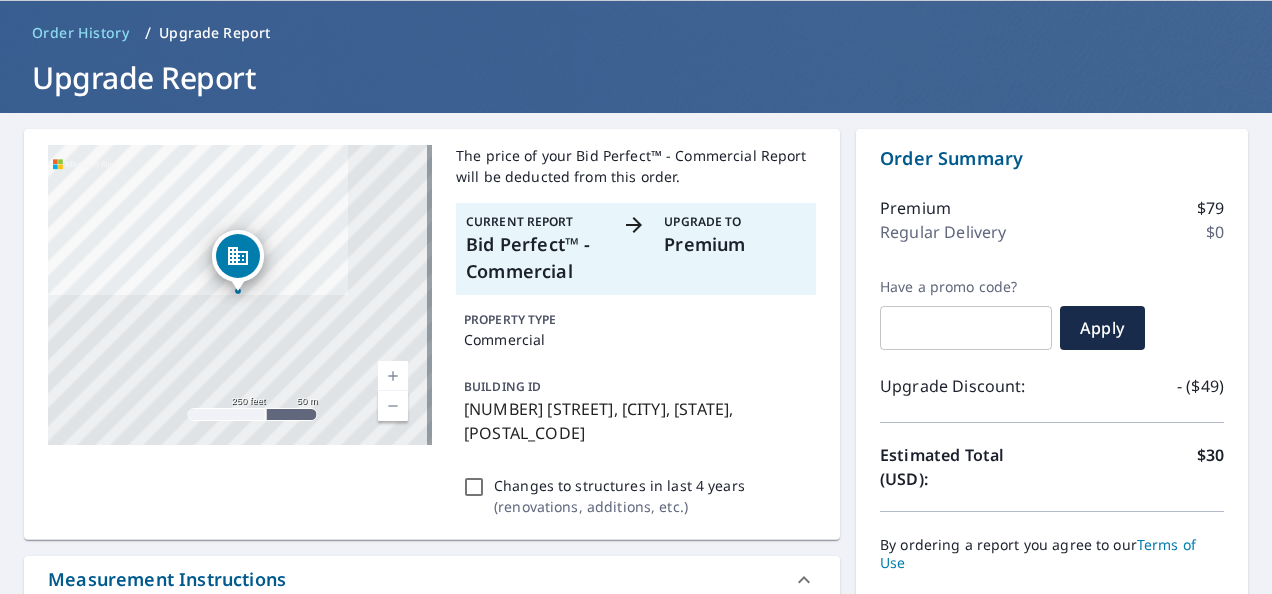 scroll, scrollTop: 200, scrollLeft: 0, axis: vertical 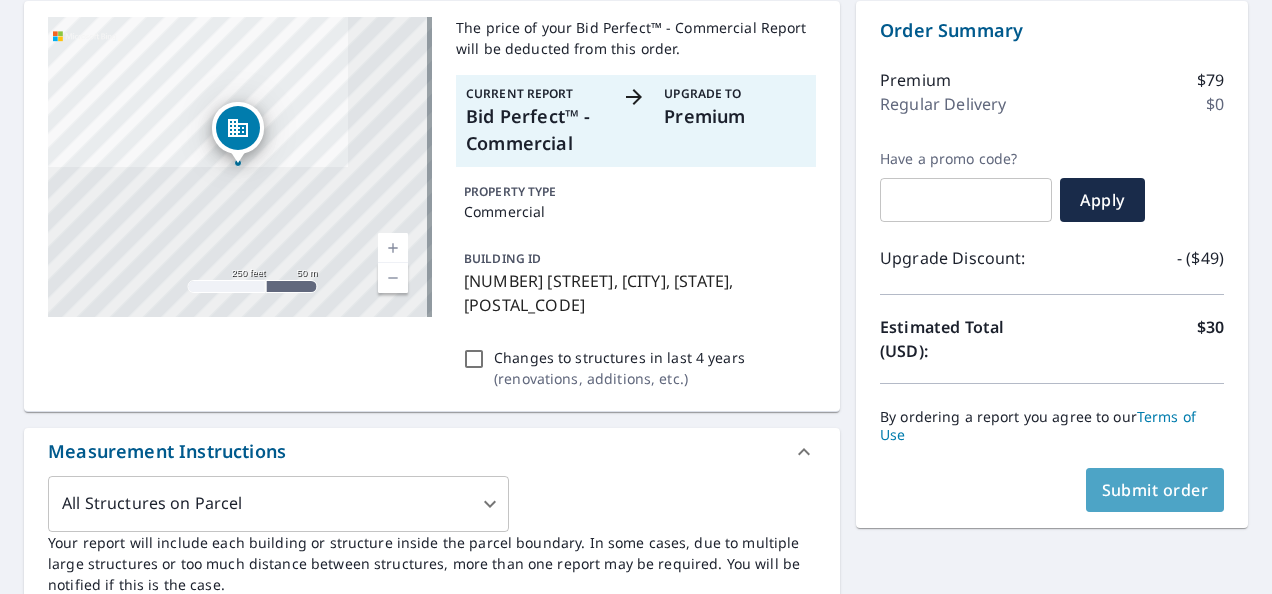 click on "Submit order" at bounding box center [1155, 490] 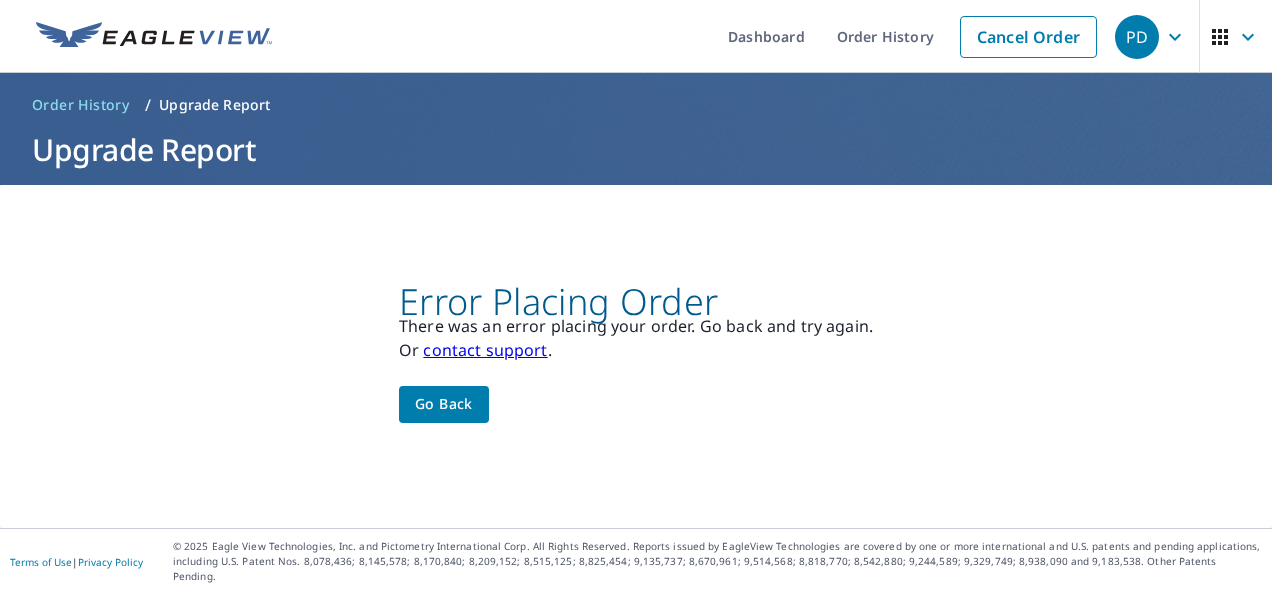 scroll, scrollTop: 0, scrollLeft: 0, axis: both 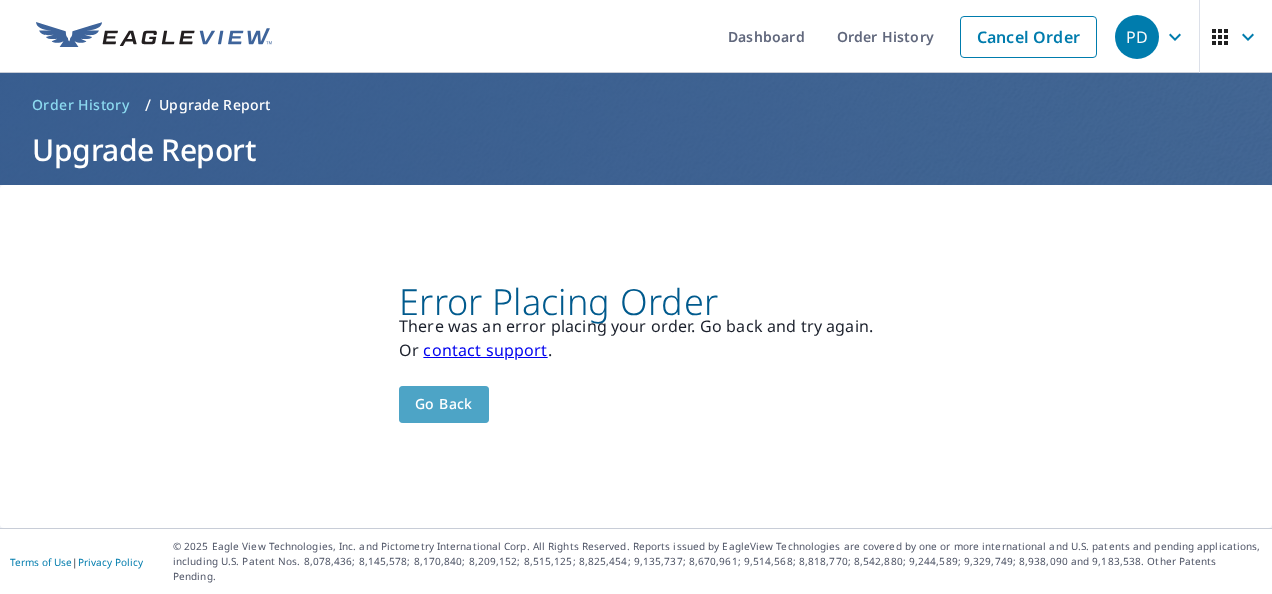 click on "Go back" at bounding box center [444, 404] 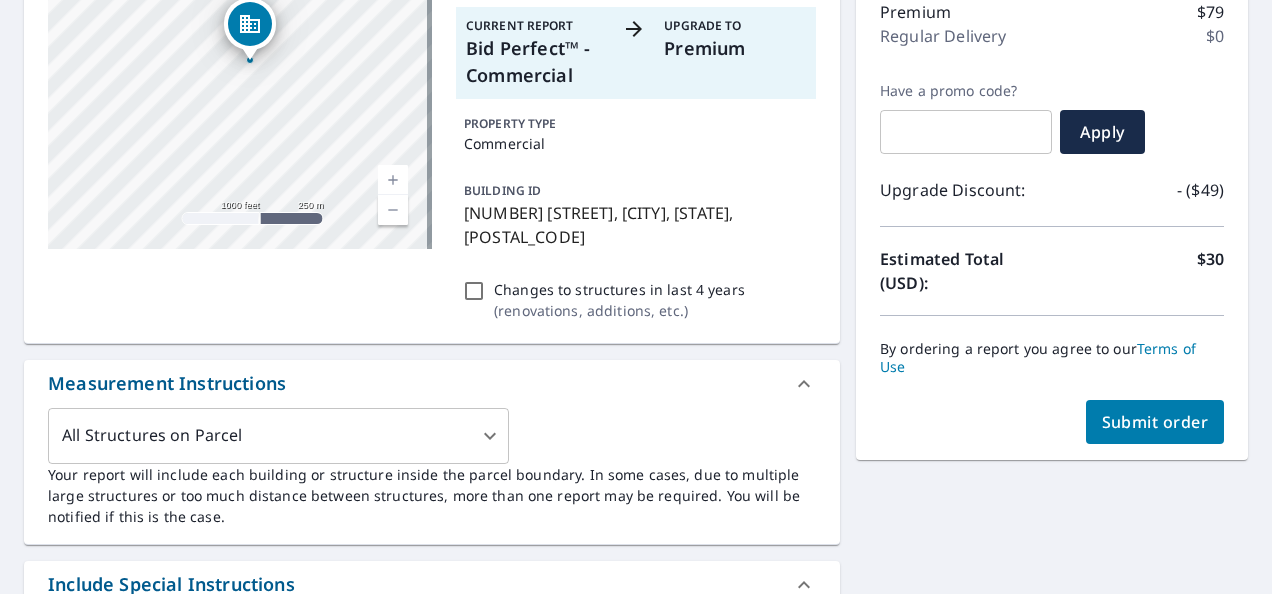 scroll, scrollTop: 300, scrollLeft: 0, axis: vertical 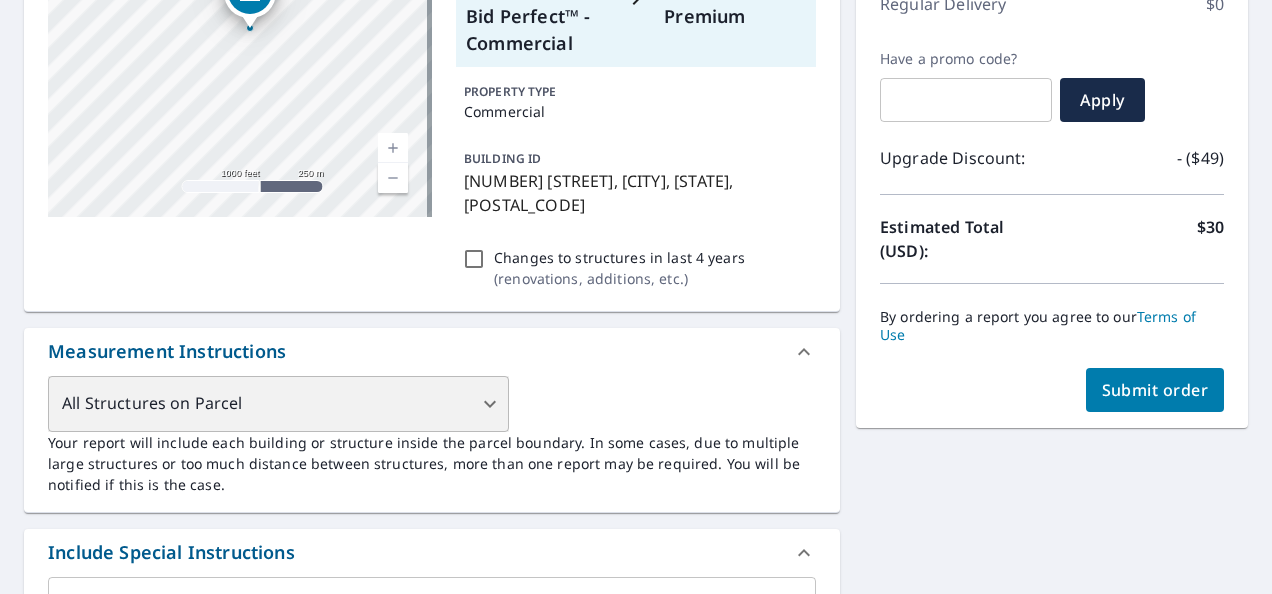 click on "All Structures on Parcel" at bounding box center [278, 404] 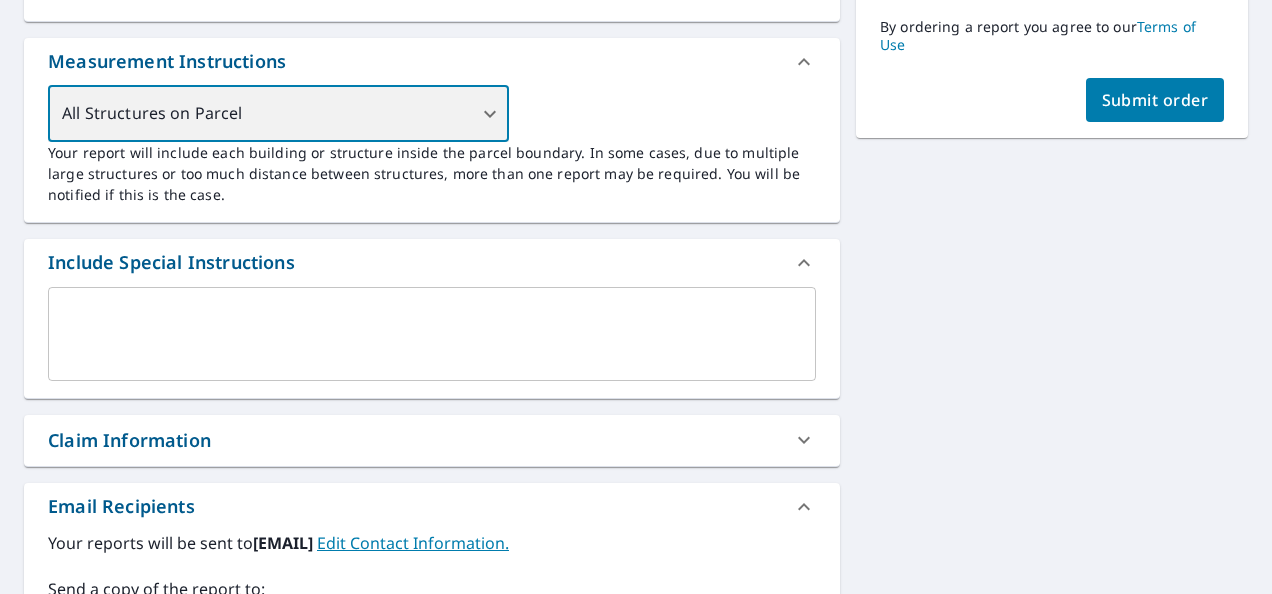 scroll, scrollTop: 700, scrollLeft: 0, axis: vertical 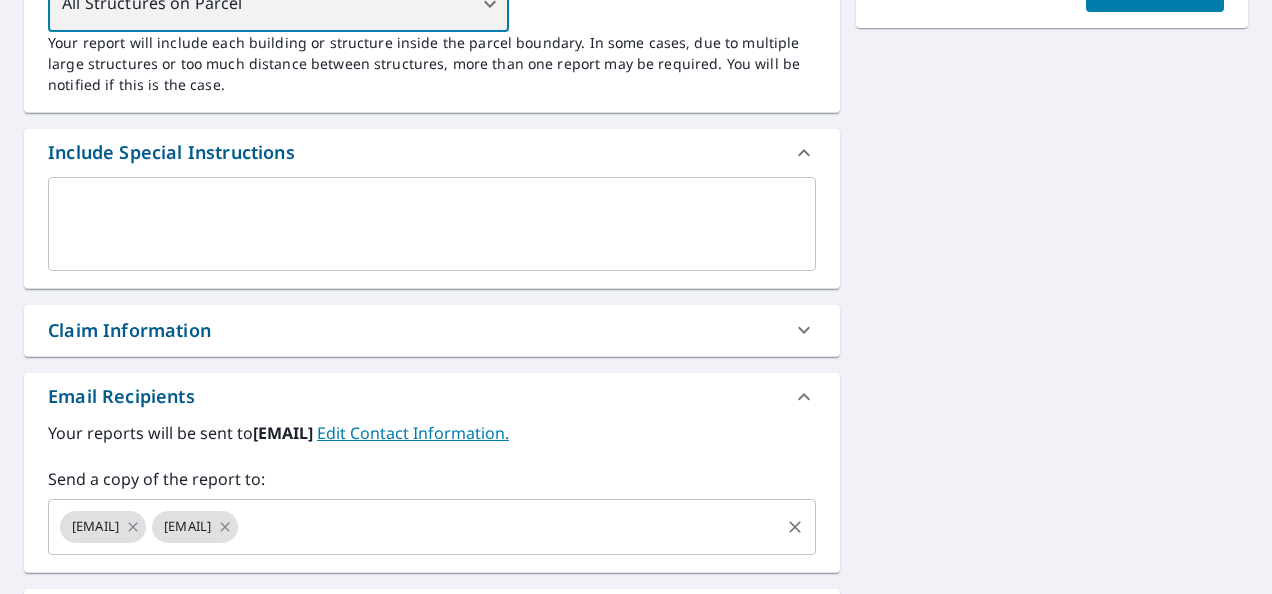 click 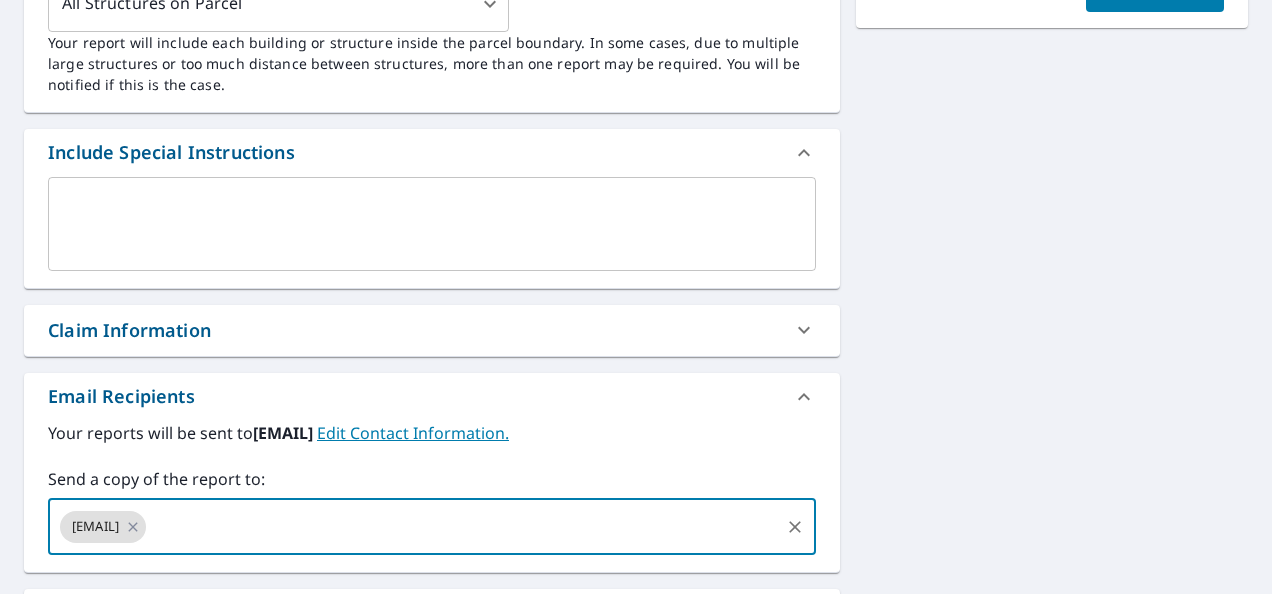 click at bounding box center [463, 527] 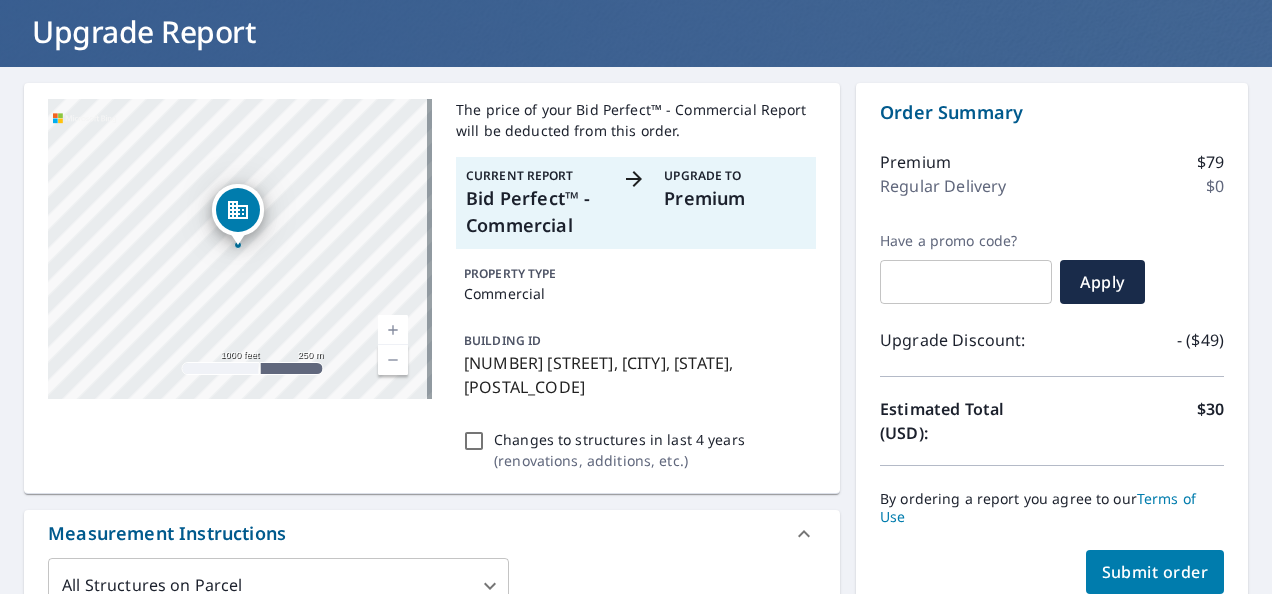 scroll, scrollTop: 149, scrollLeft: 0, axis: vertical 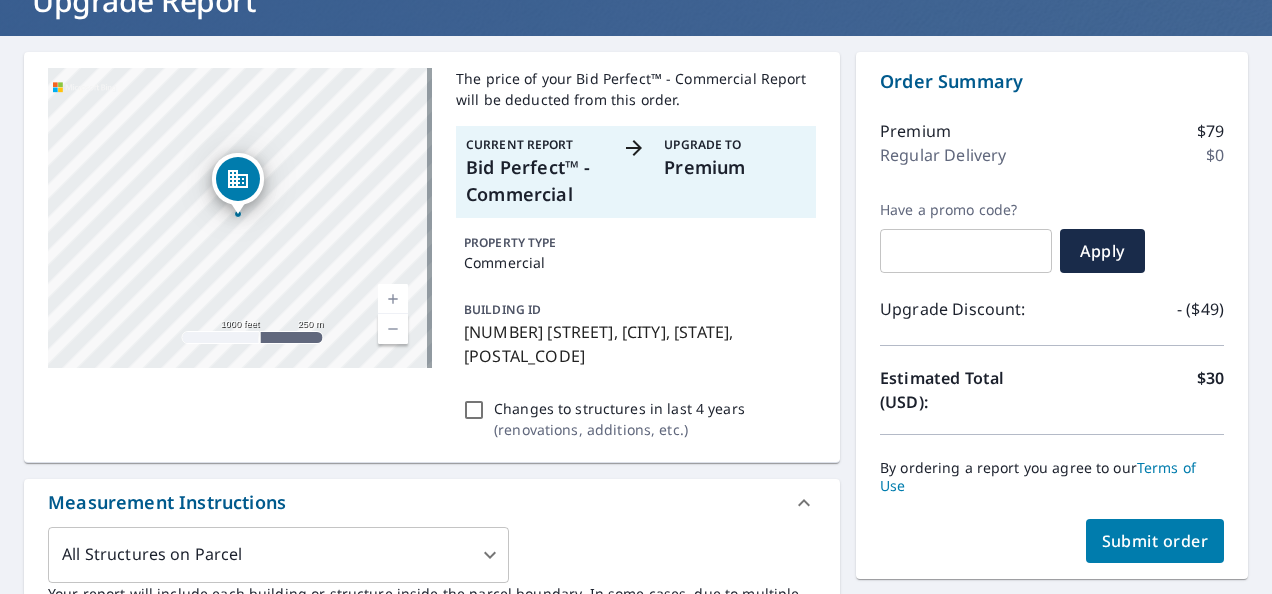 type on "[EMAIL]" 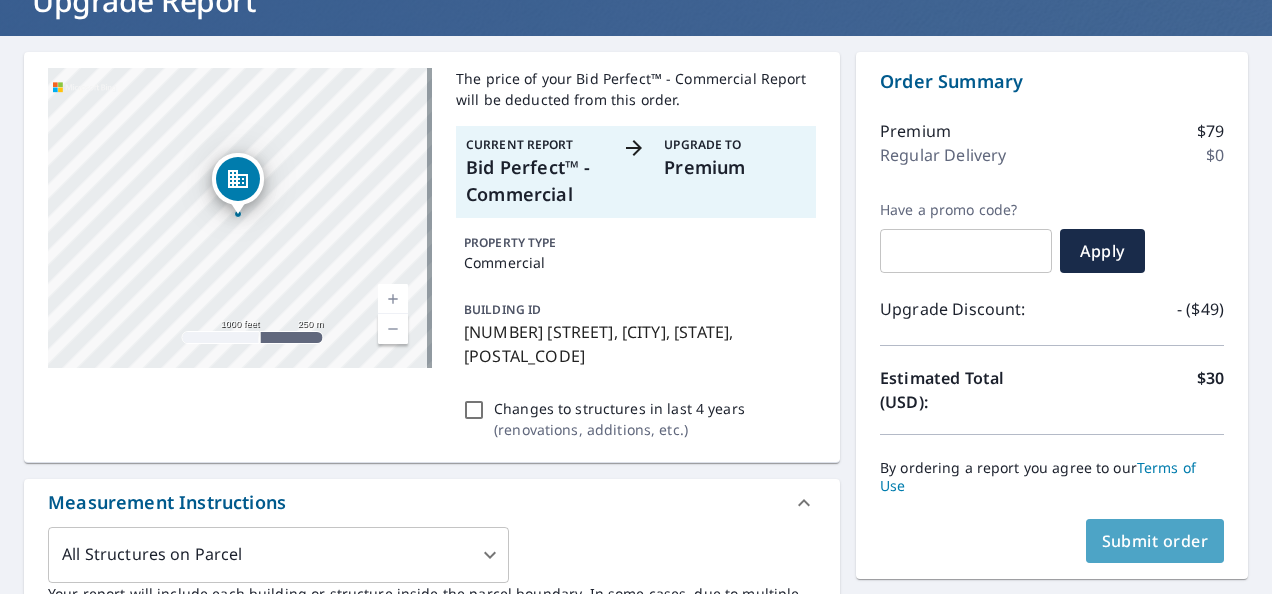 click on "Submit order" at bounding box center [1155, 541] 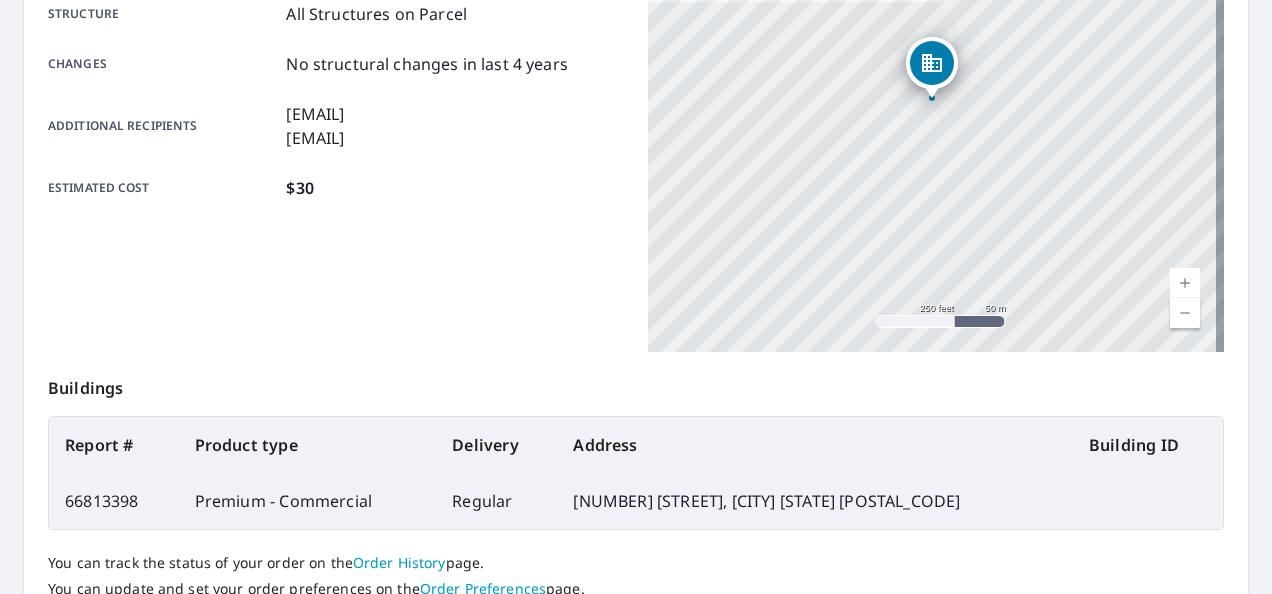 scroll, scrollTop: 0, scrollLeft: 0, axis: both 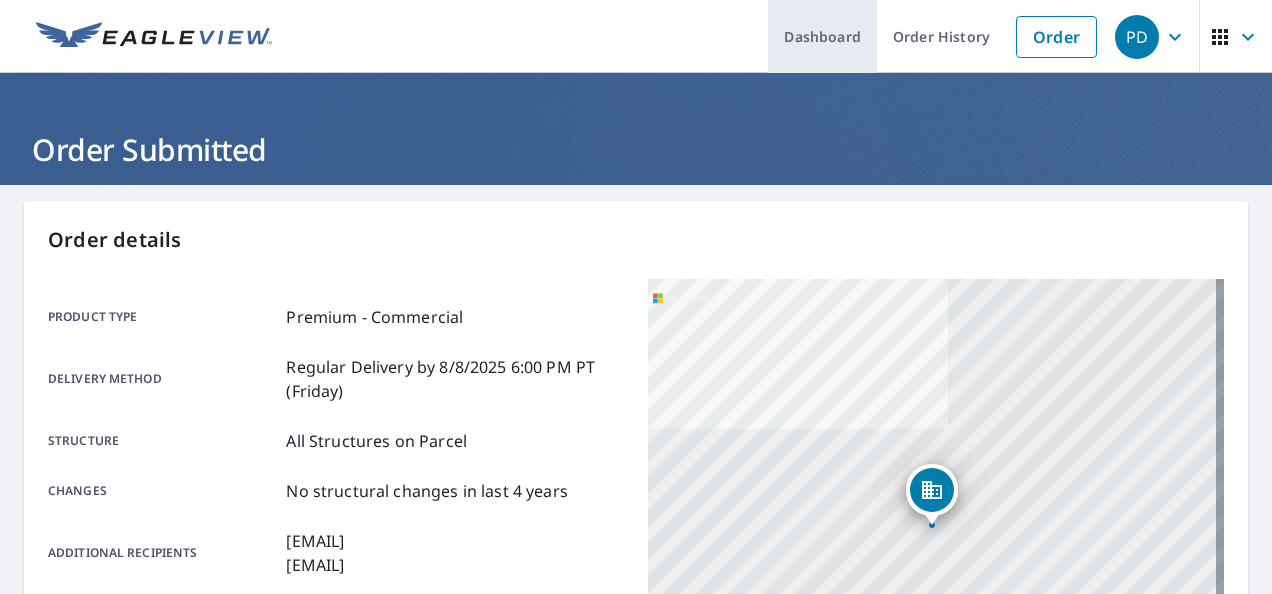 click on "Dashboard" at bounding box center (822, 36) 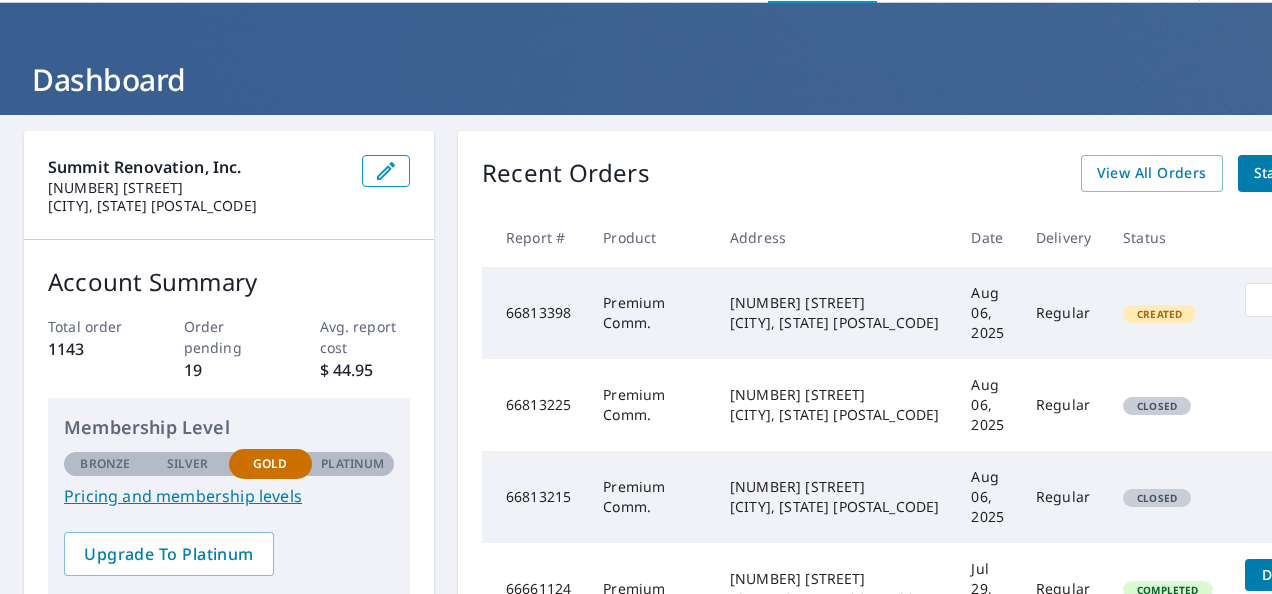 scroll, scrollTop: 100, scrollLeft: 0, axis: vertical 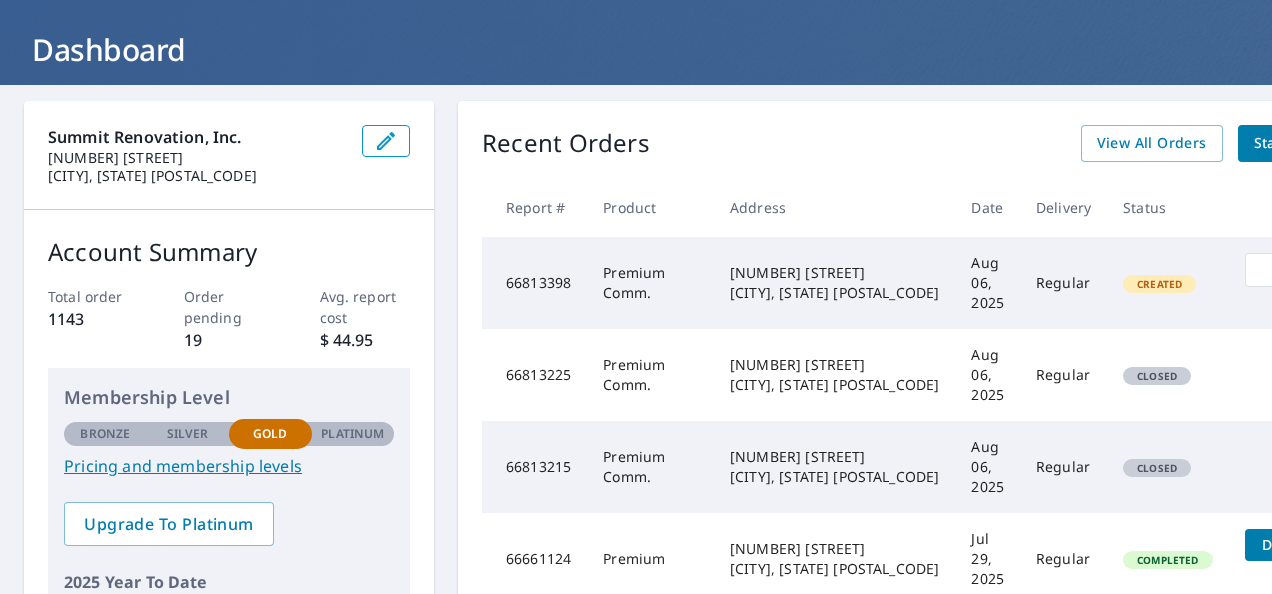 click on "Created" at bounding box center (1159, 284) 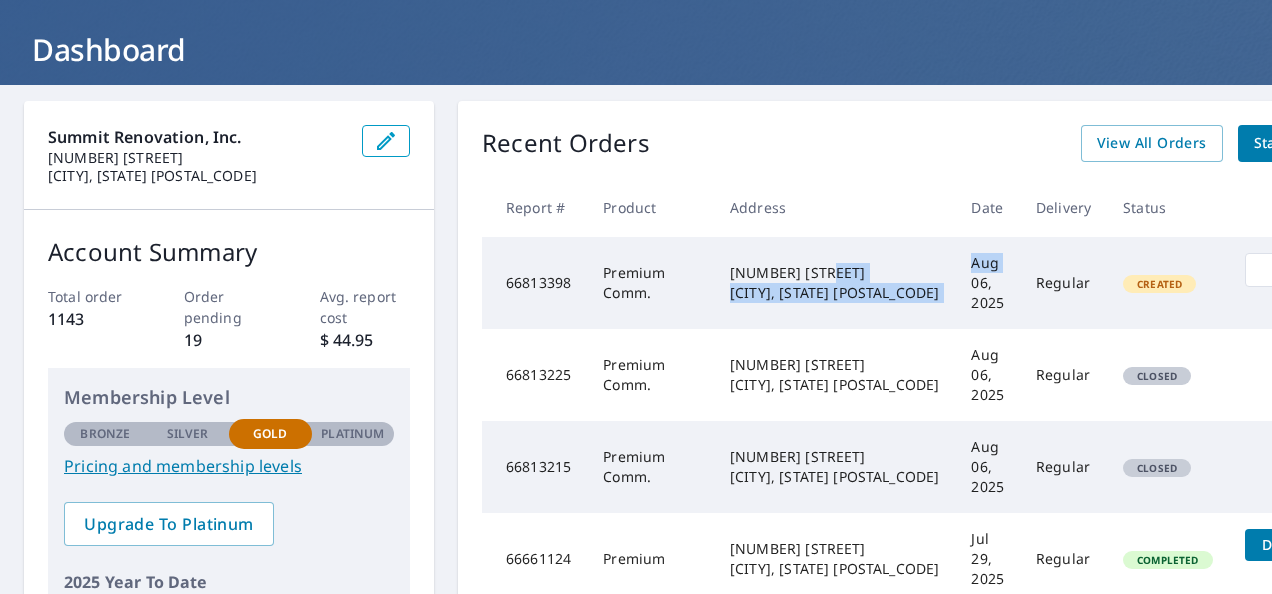 drag, startPoint x: 850, startPoint y: 273, endPoint x: 815, endPoint y: 252, distance: 40.81666 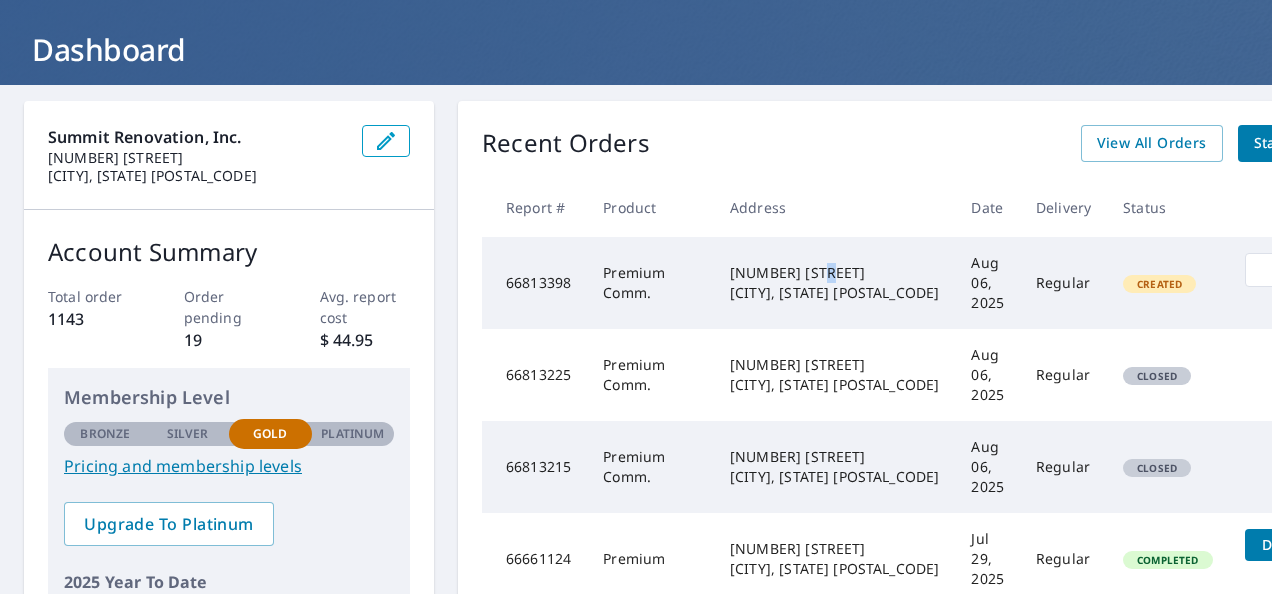 click on "[NUMBER] [STREET]
[CITY], [STATE] [POSTAL_CODE]" at bounding box center (834, 283) 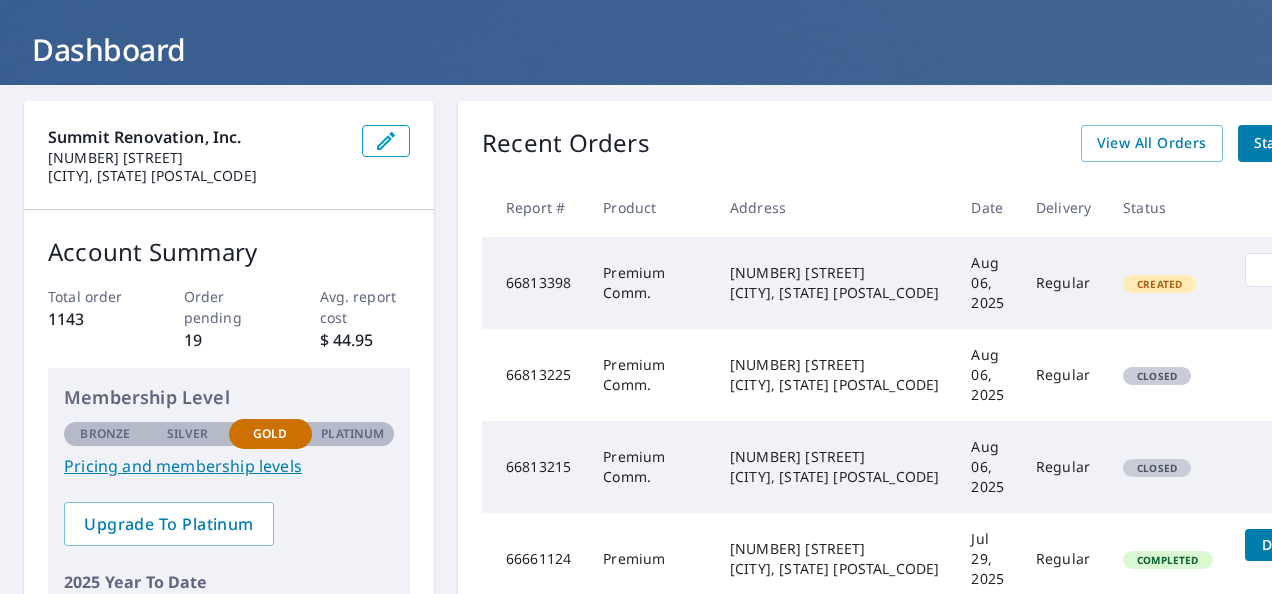 click on "Premium Comm." at bounding box center [650, 283] 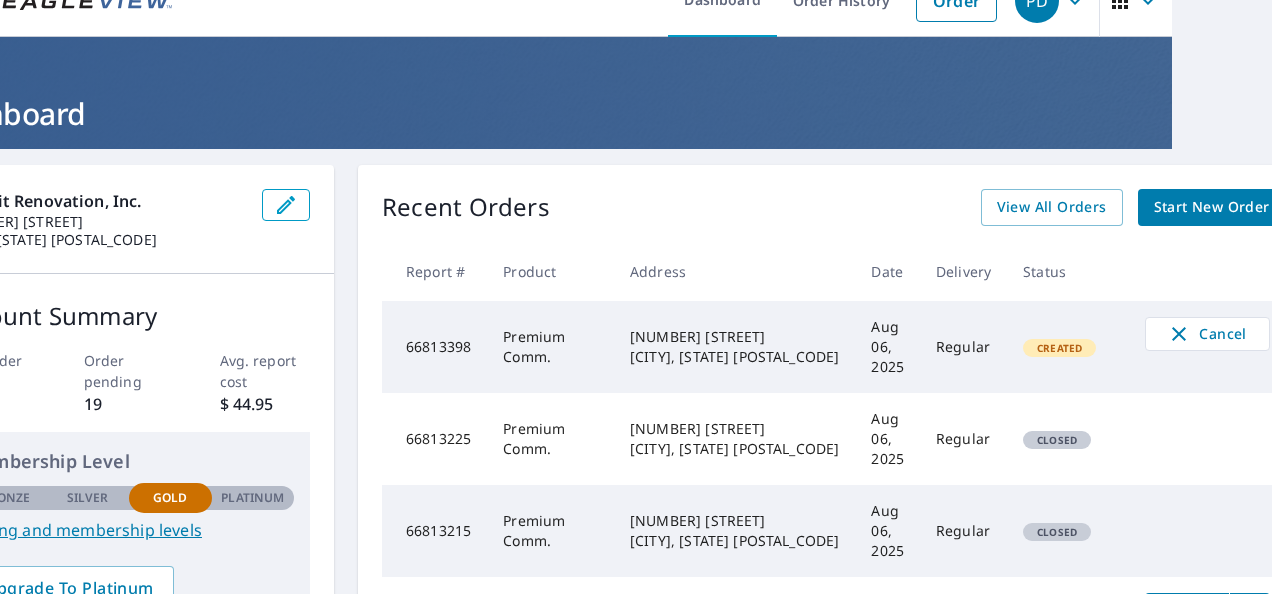 scroll, scrollTop: 0, scrollLeft: 100, axis: horizontal 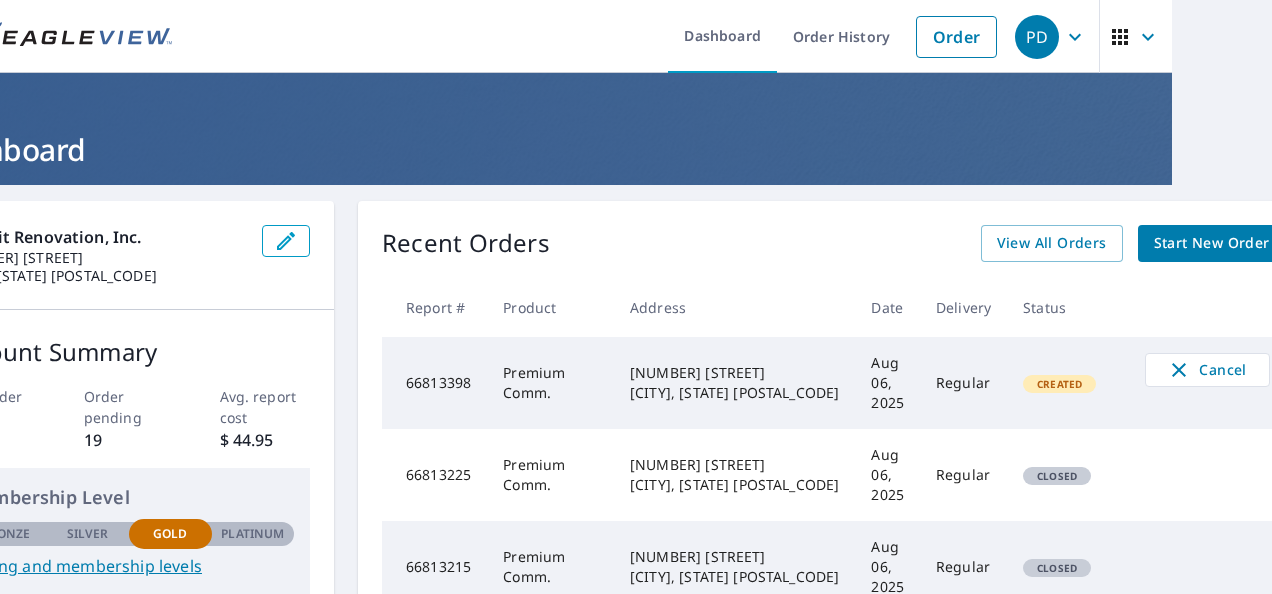 click on "[NUMBER] [STREET]
[CITY], [STATE] [POSTAL_CODE]" at bounding box center (734, 383) 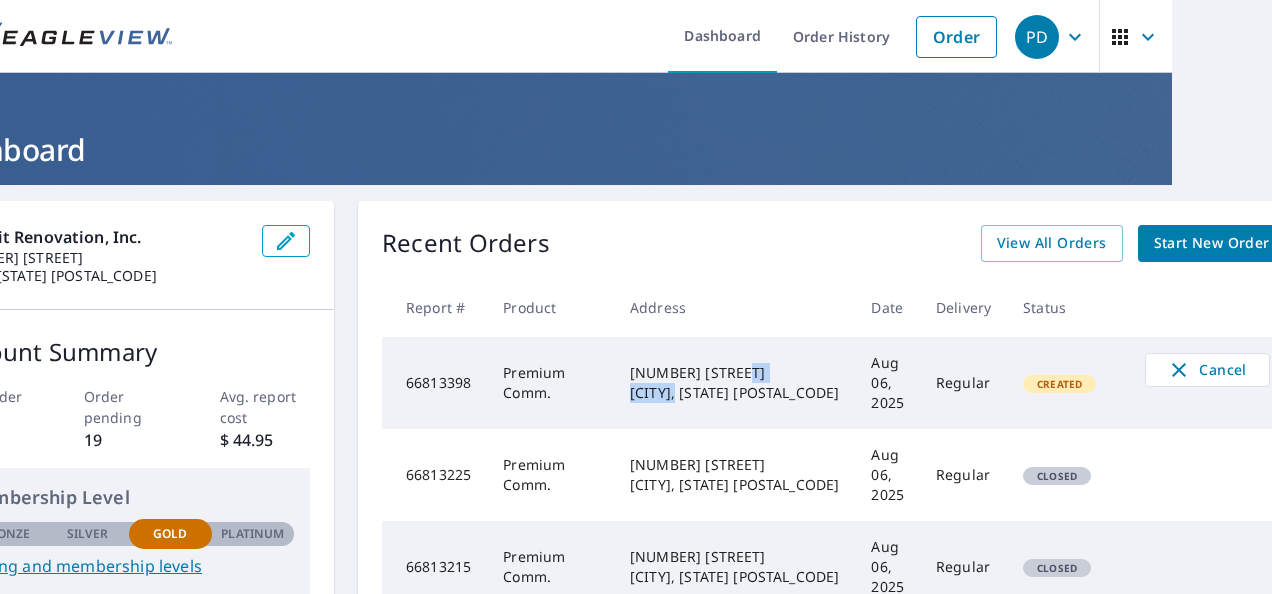 click on "[NUMBER] [STREET]
[CITY], [STATE] [POSTAL_CODE]" at bounding box center [734, 383] 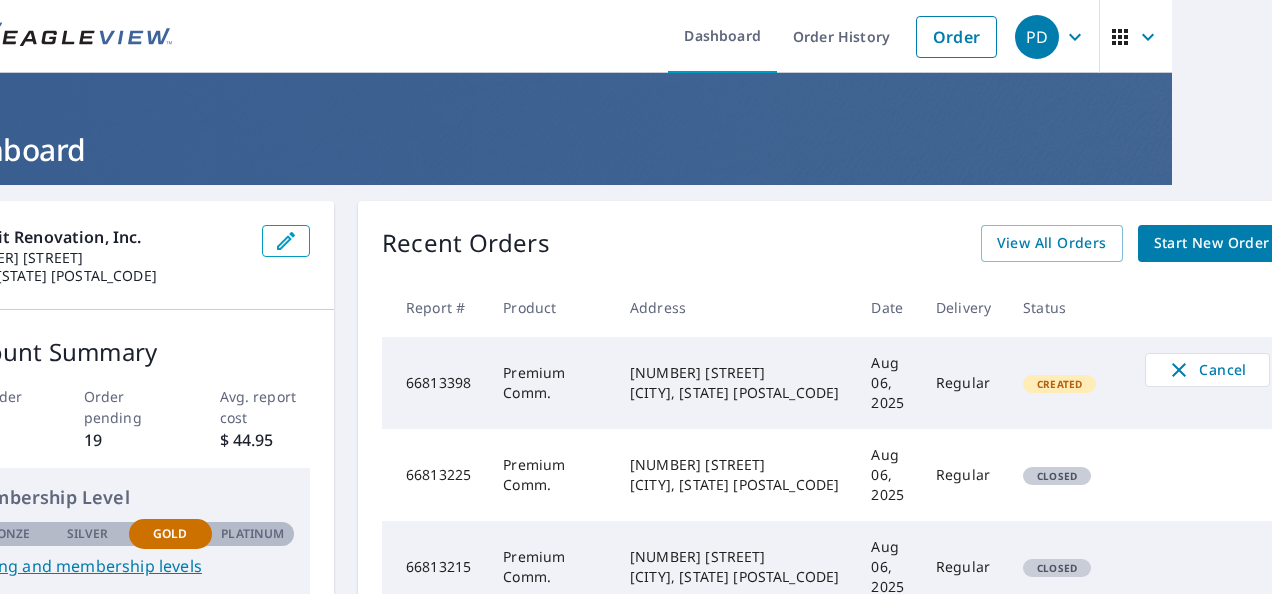 drag, startPoint x: 691, startPoint y: 386, endPoint x: 562, endPoint y: 367, distance: 130.39172 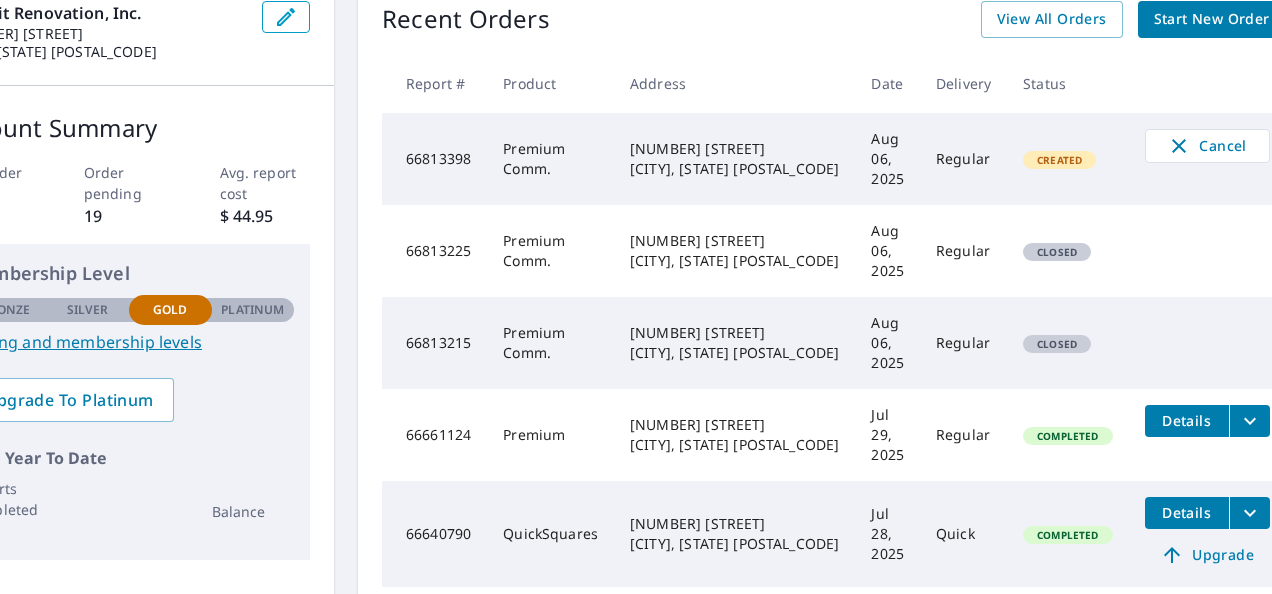 scroll, scrollTop: 0, scrollLeft: 100, axis: horizontal 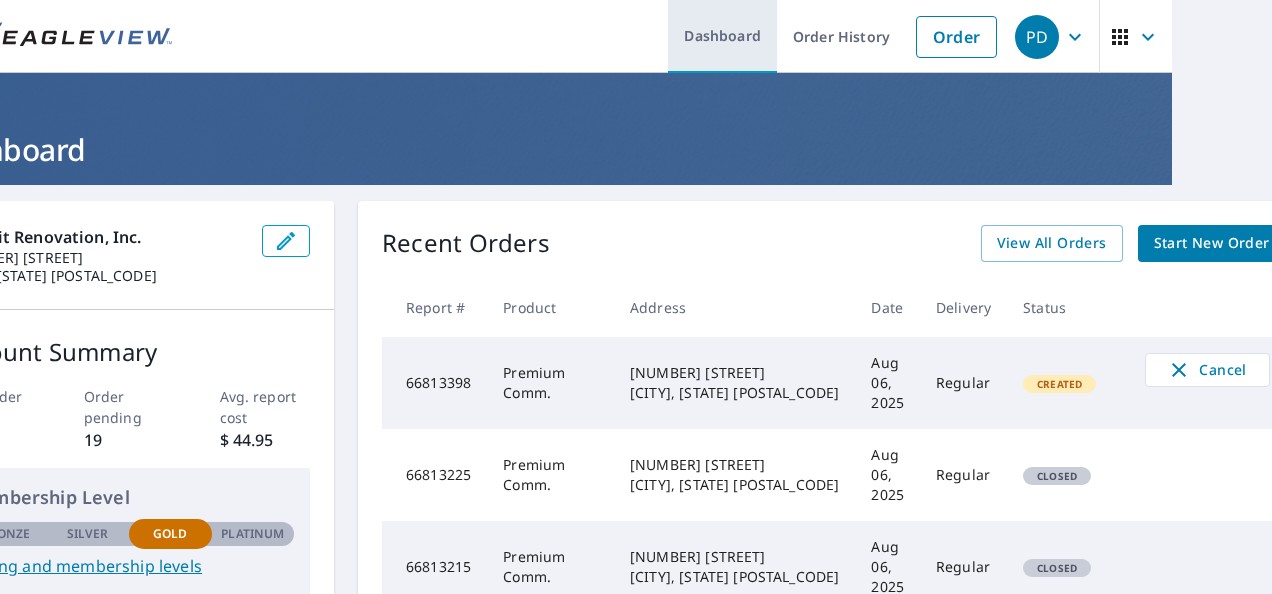 click on "Dashboard" at bounding box center (722, 36) 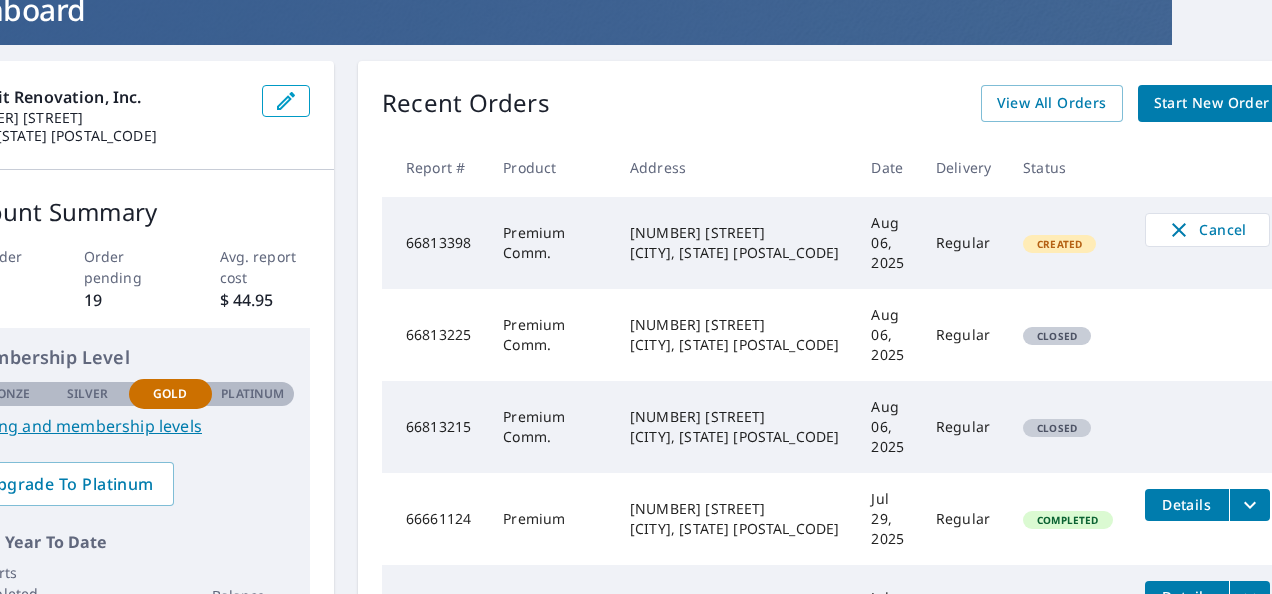 scroll, scrollTop: 100, scrollLeft: 100, axis: both 